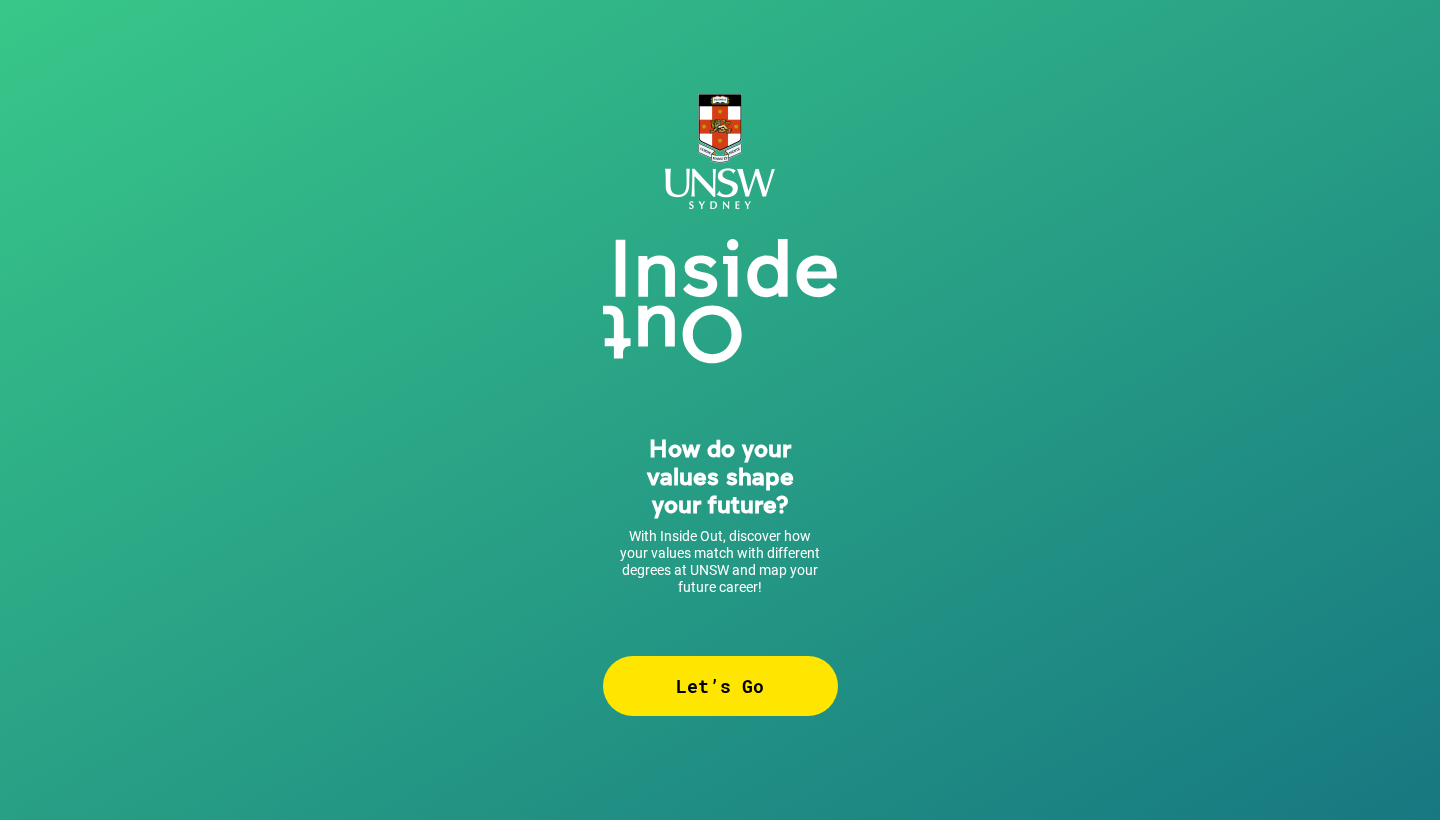 scroll, scrollTop: 0, scrollLeft: 0, axis: both 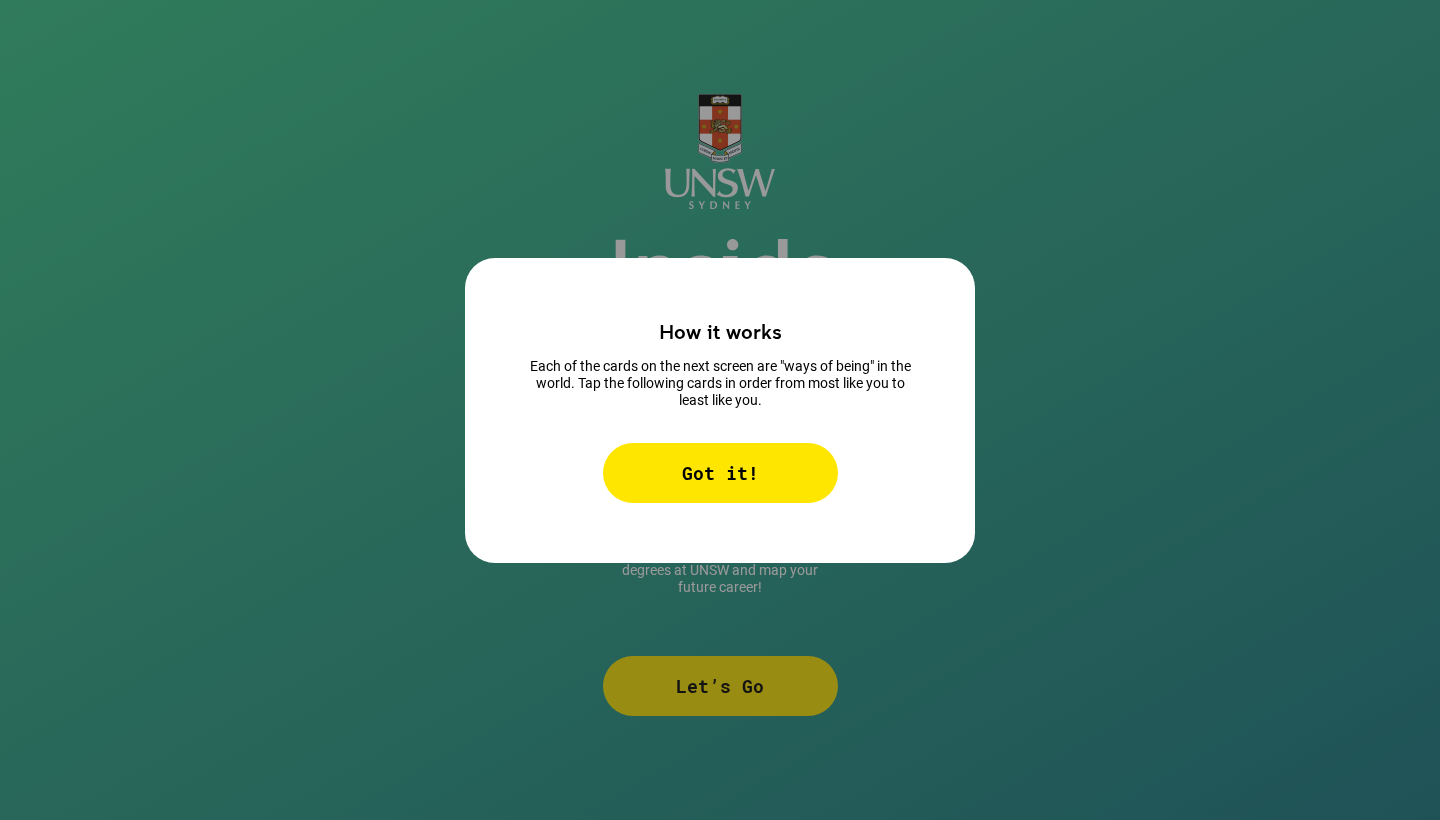 click on "Got it!" at bounding box center [720, 473] 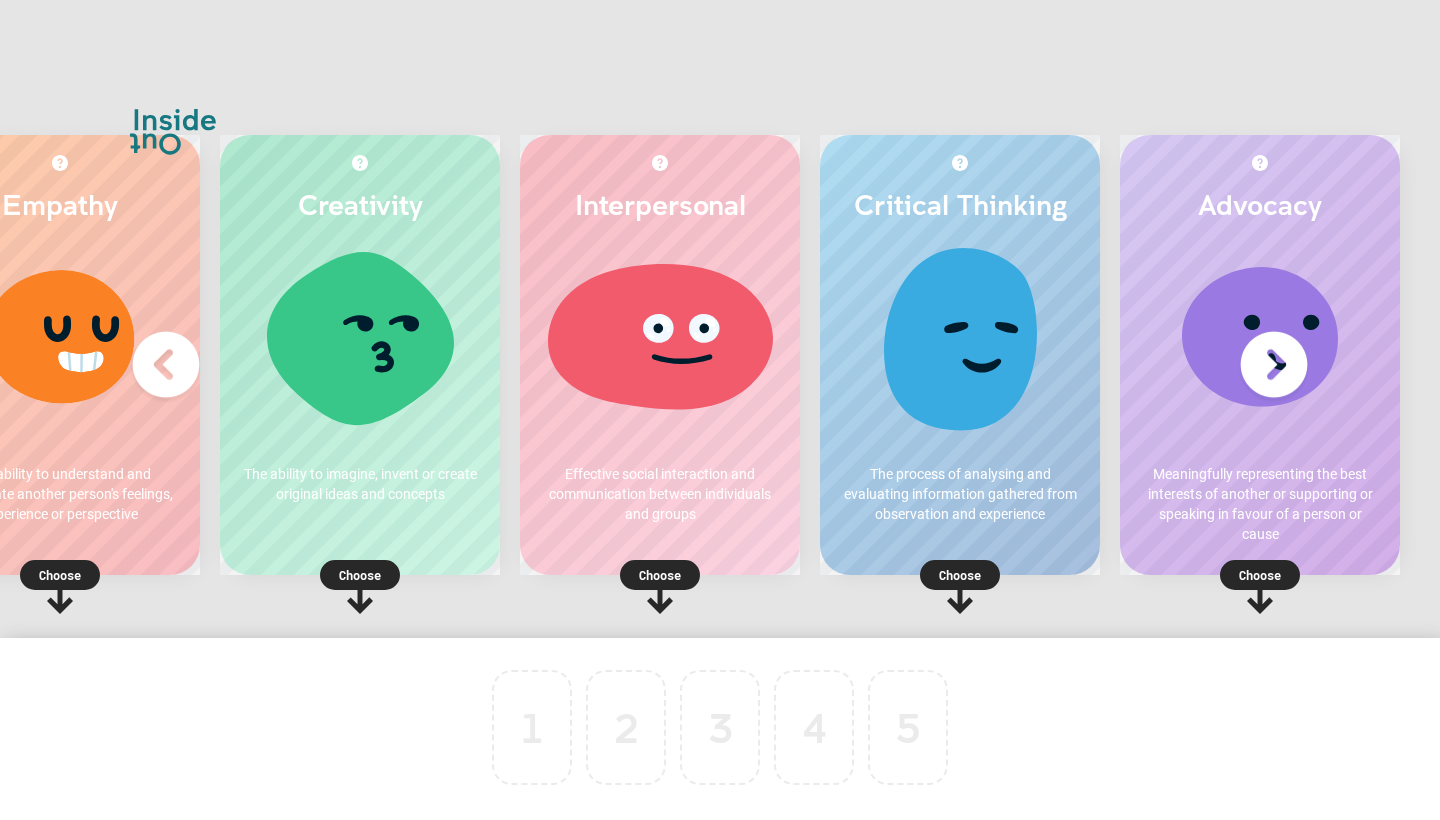 scroll, scrollTop: 0, scrollLeft: 120, axis: horizontal 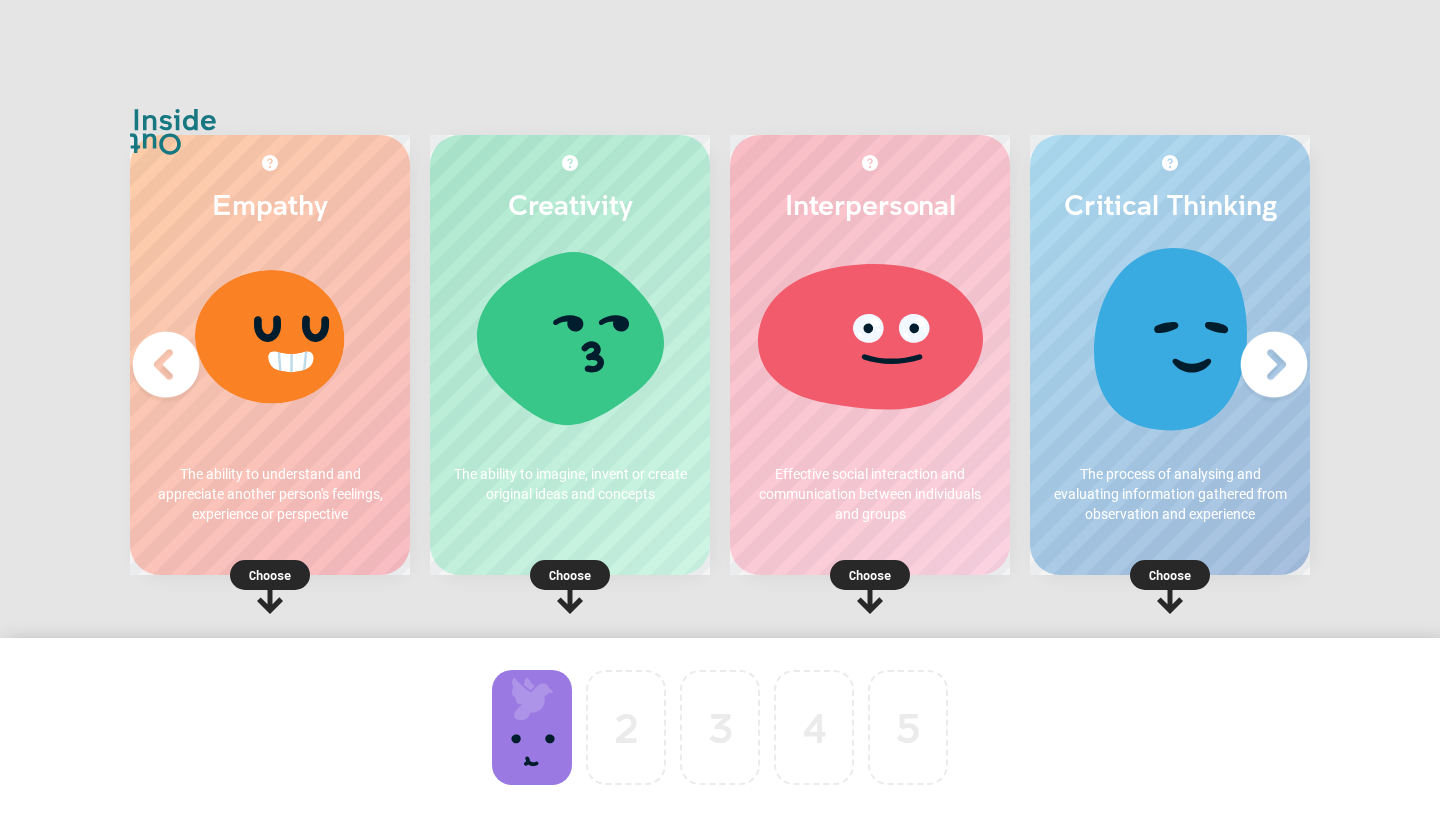 click at bounding box center (532, 727) 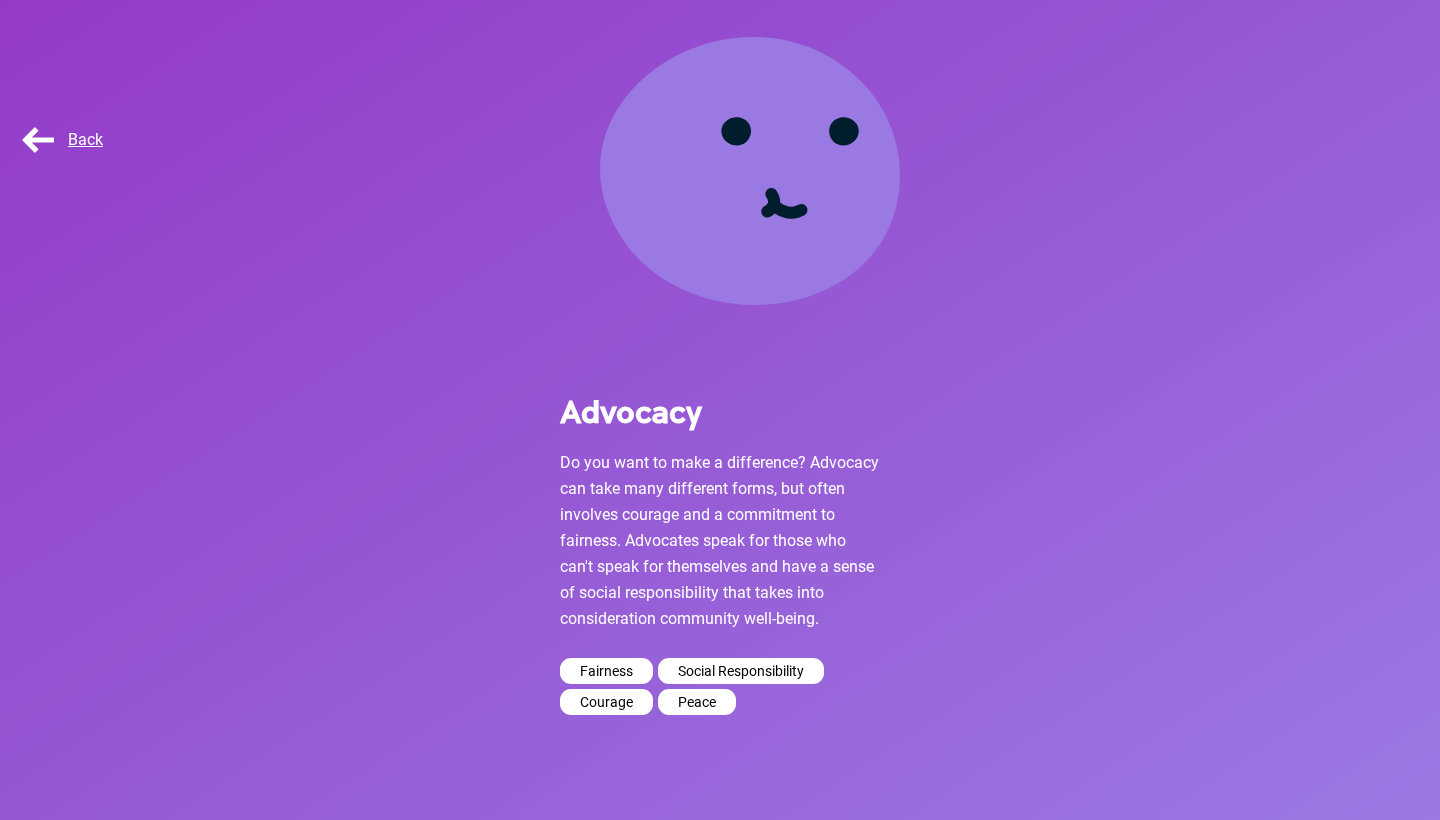 scroll, scrollTop: 118, scrollLeft: 0, axis: vertical 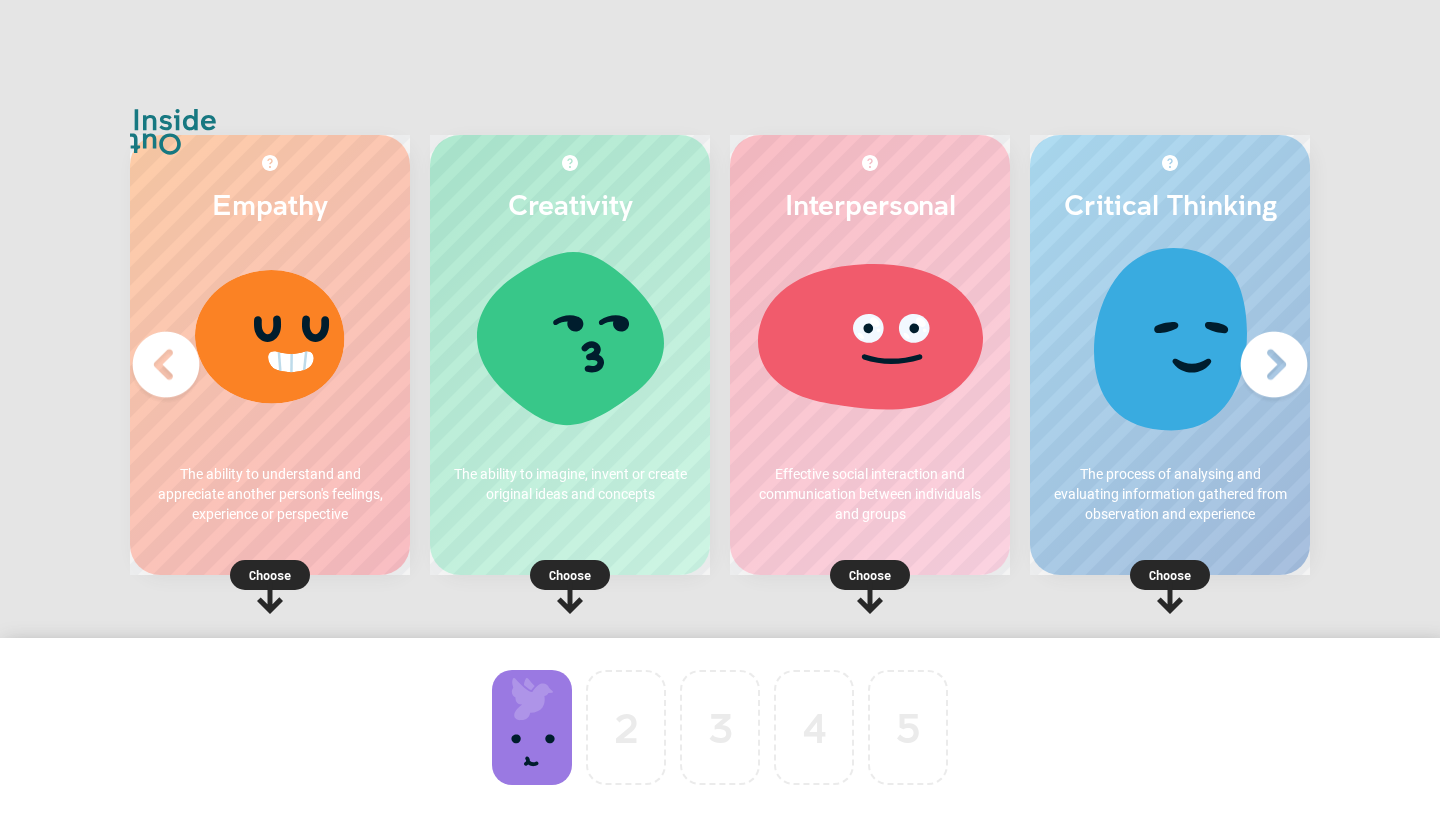 click on "Choose" at bounding box center (270, 575) 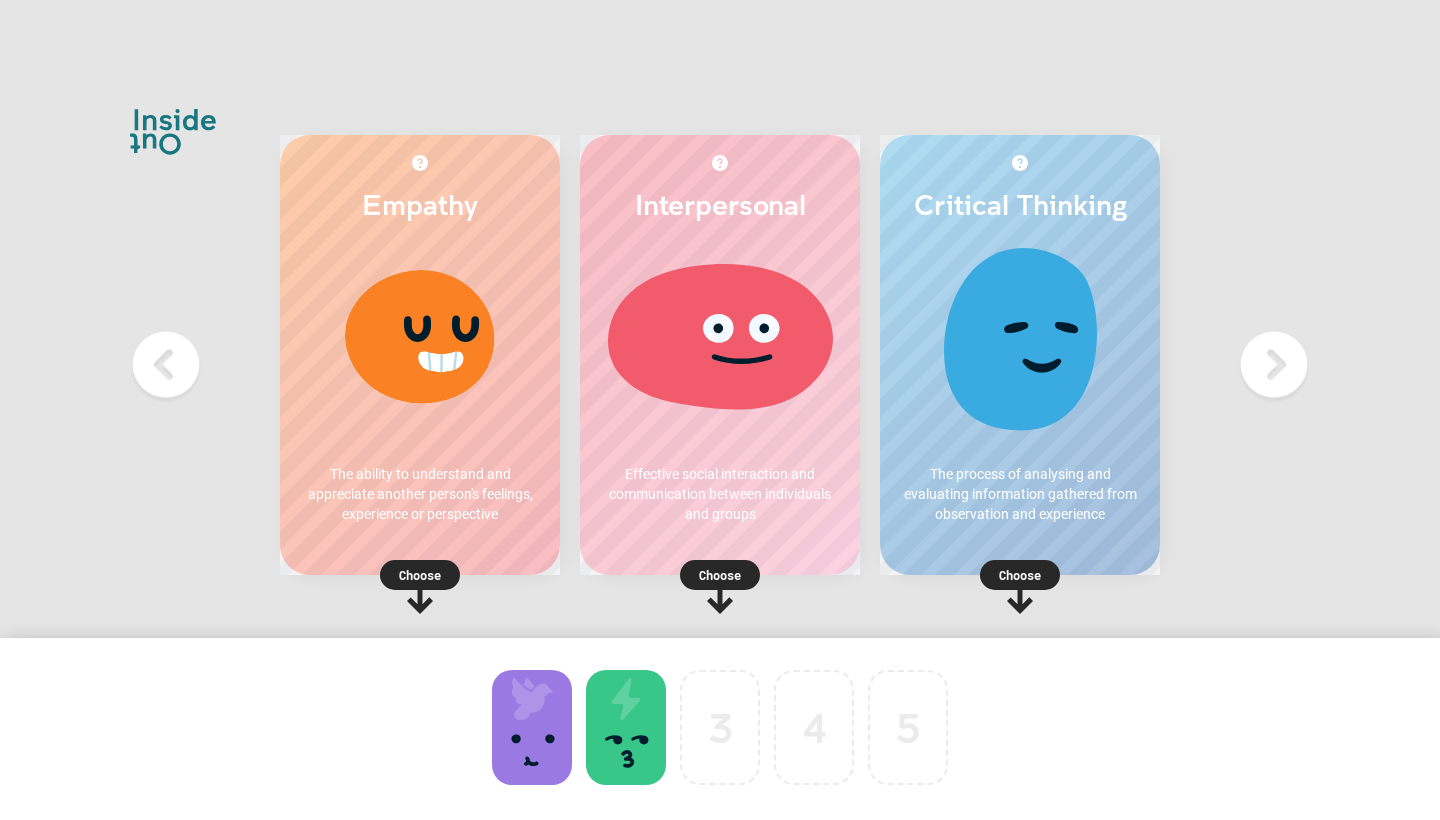 click at bounding box center (420, 575) 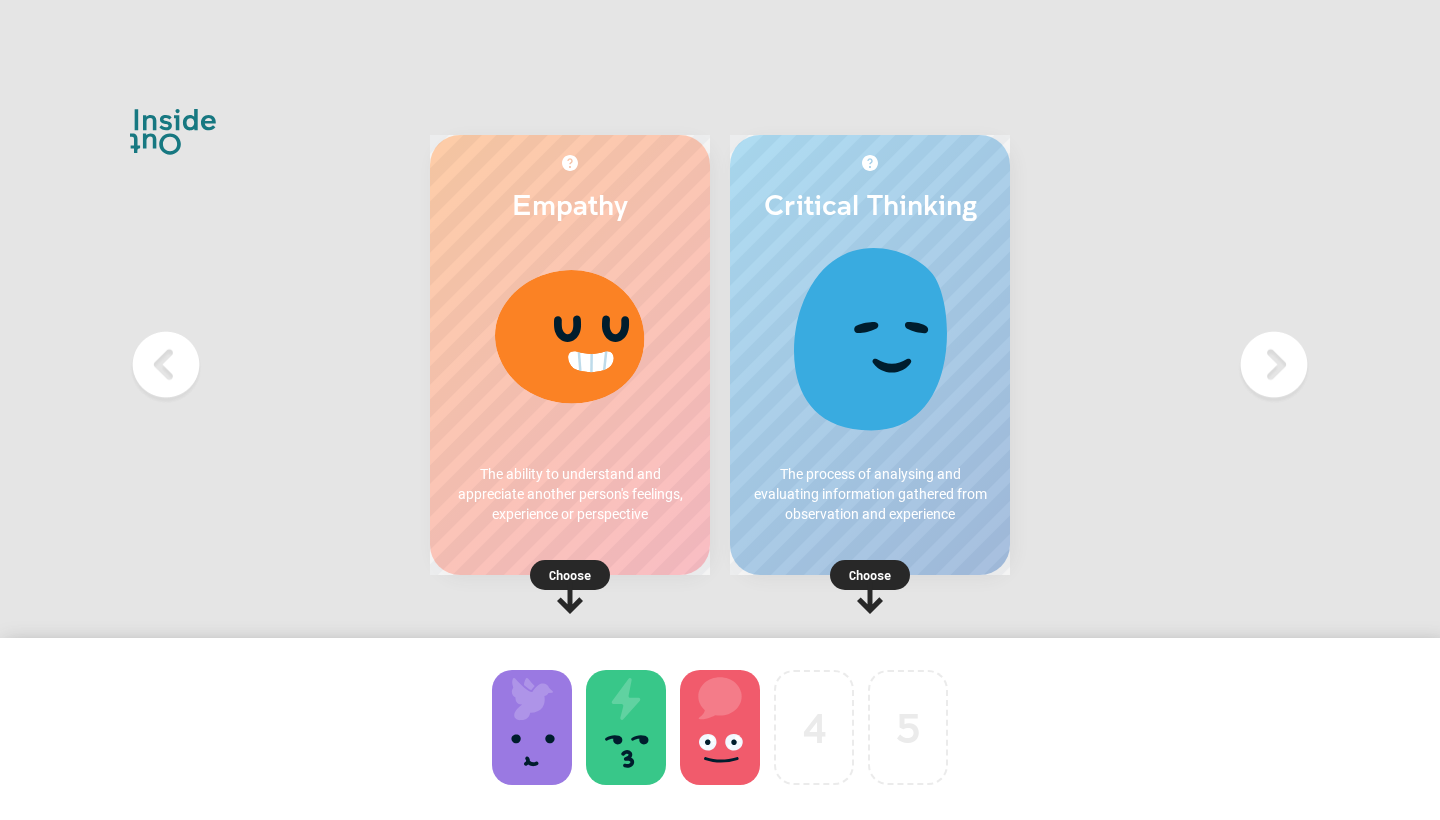 click at bounding box center [570, 575] 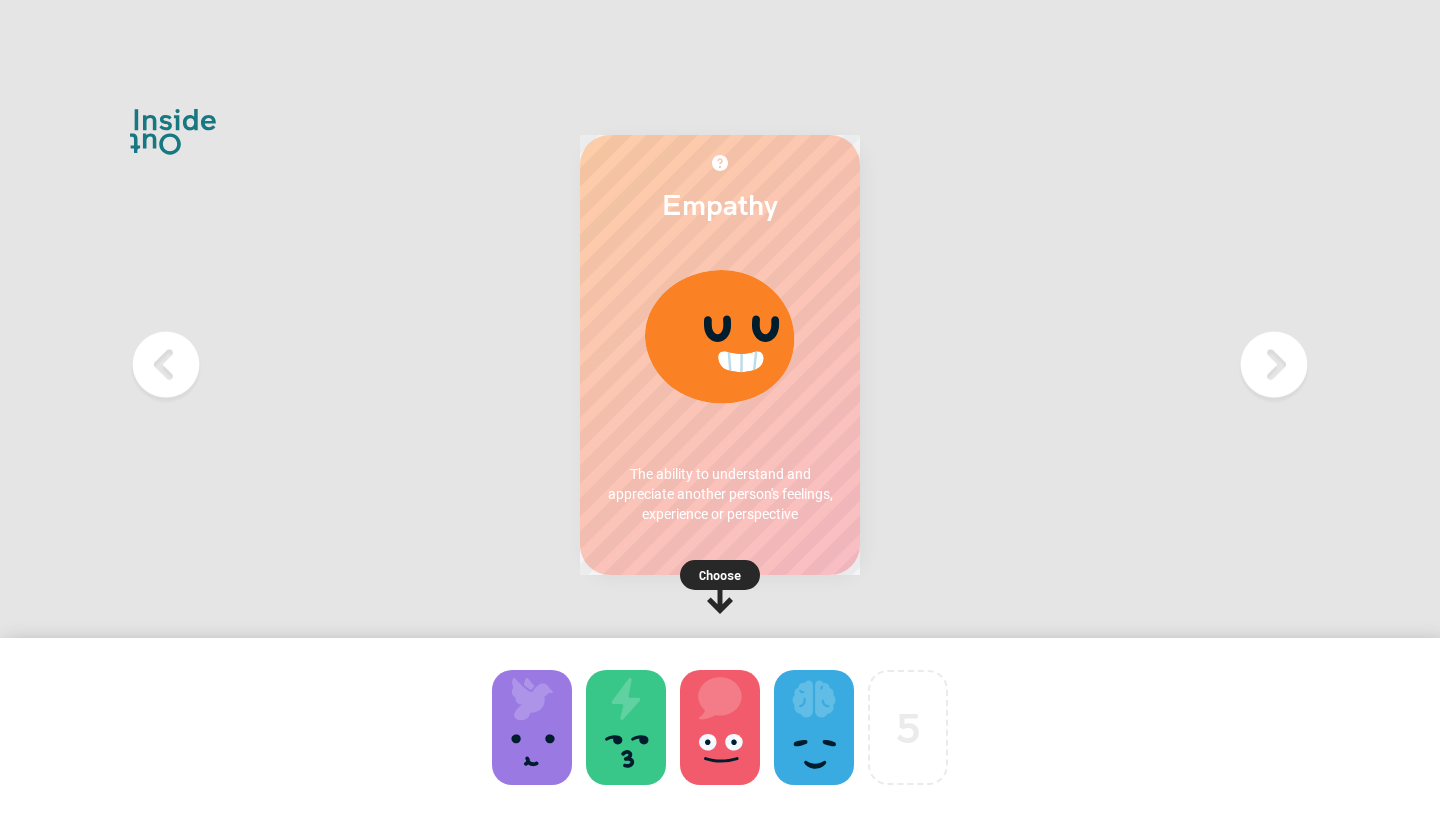 click at bounding box center (720, 575) 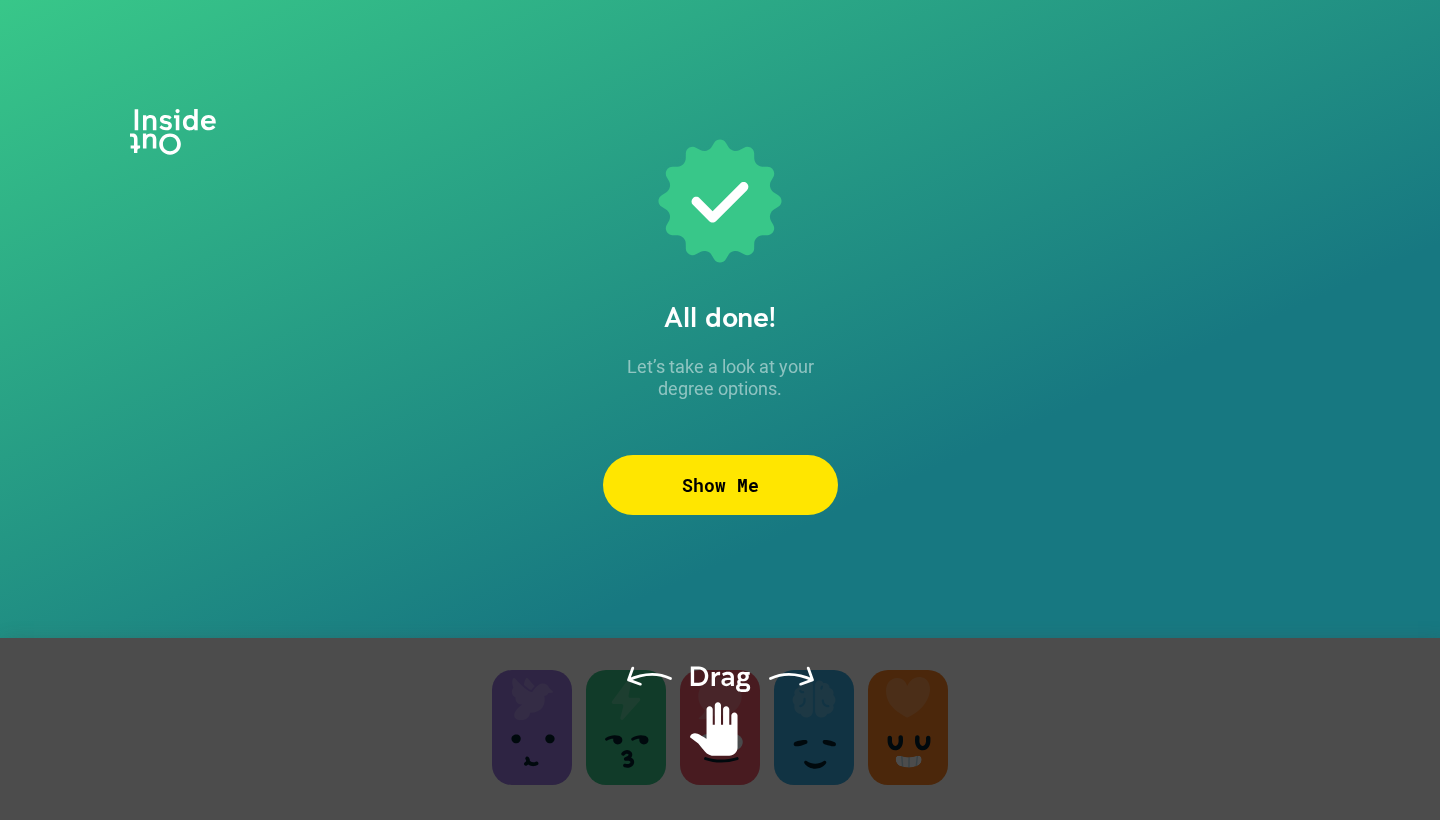 click on "Show Me" at bounding box center (720, 485) 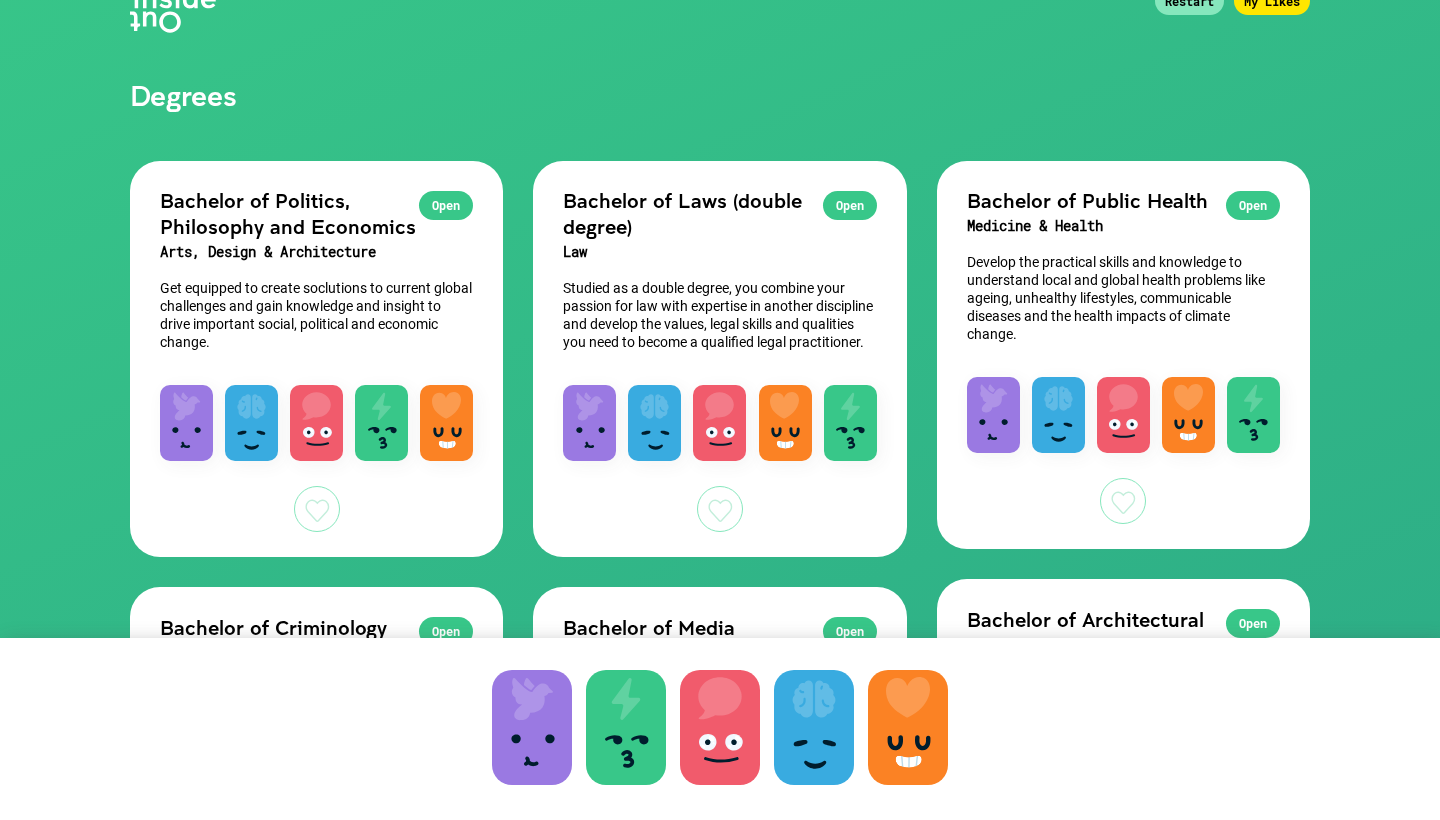 scroll, scrollTop: 132, scrollLeft: 0, axis: vertical 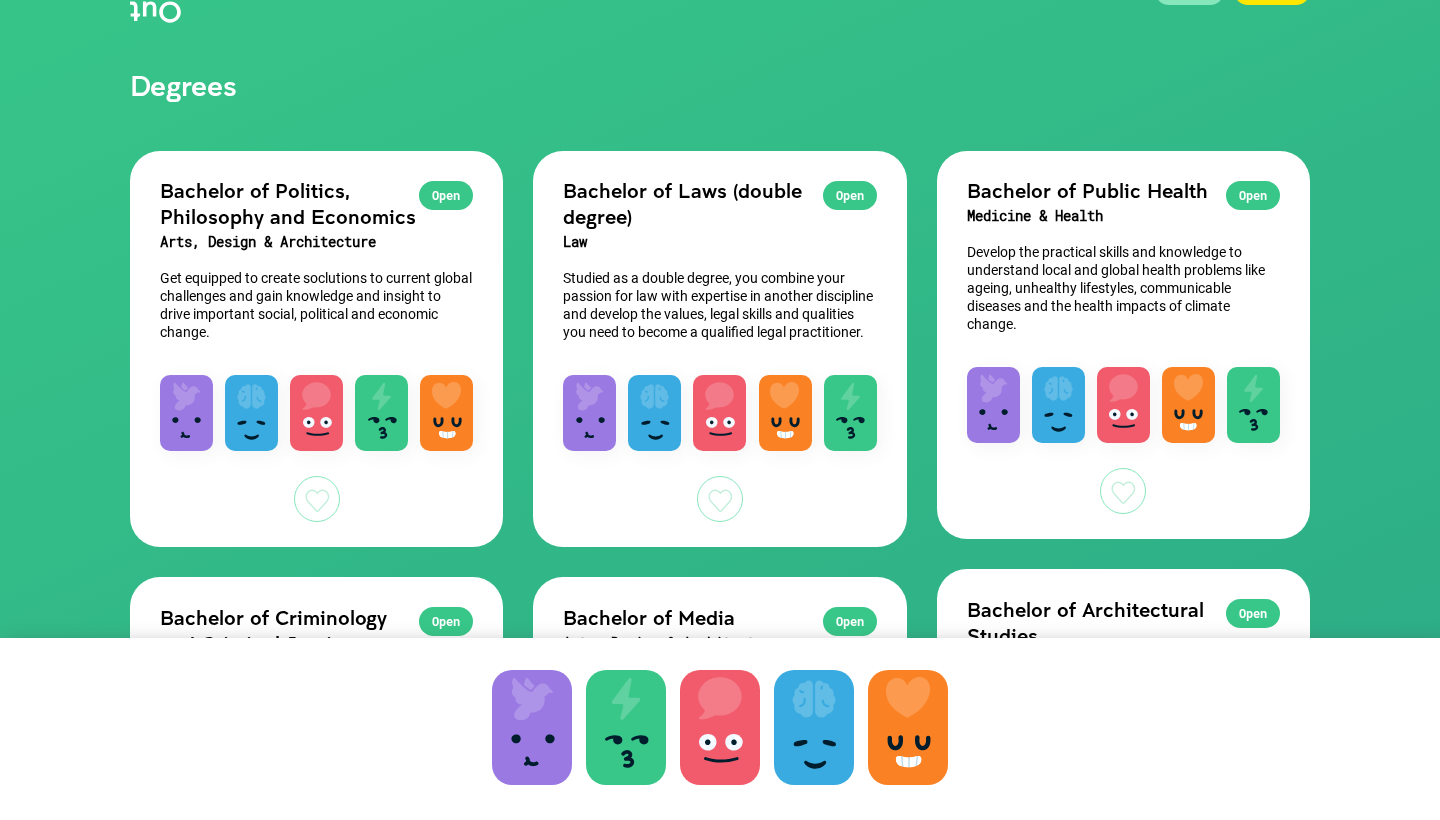 click on "Open Bachelor of Laws (double degree) Law Studied as a double degree, you combine your passion for law with expertise in another discipline and develop the values, legal skills and qualities you need to become a qualified legal practitioner." at bounding box center (719, 253) 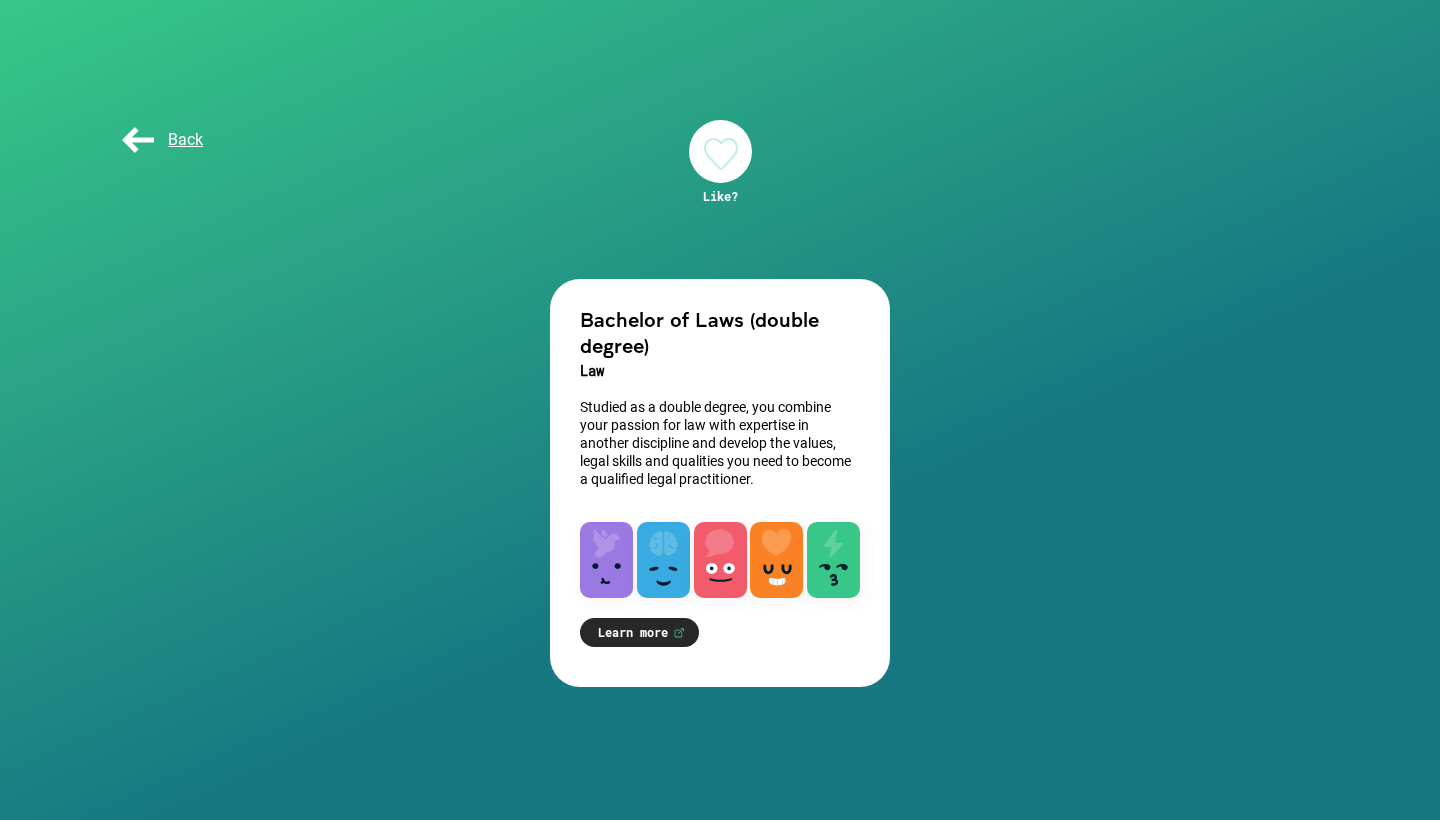 click at bounding box center (720, 151) 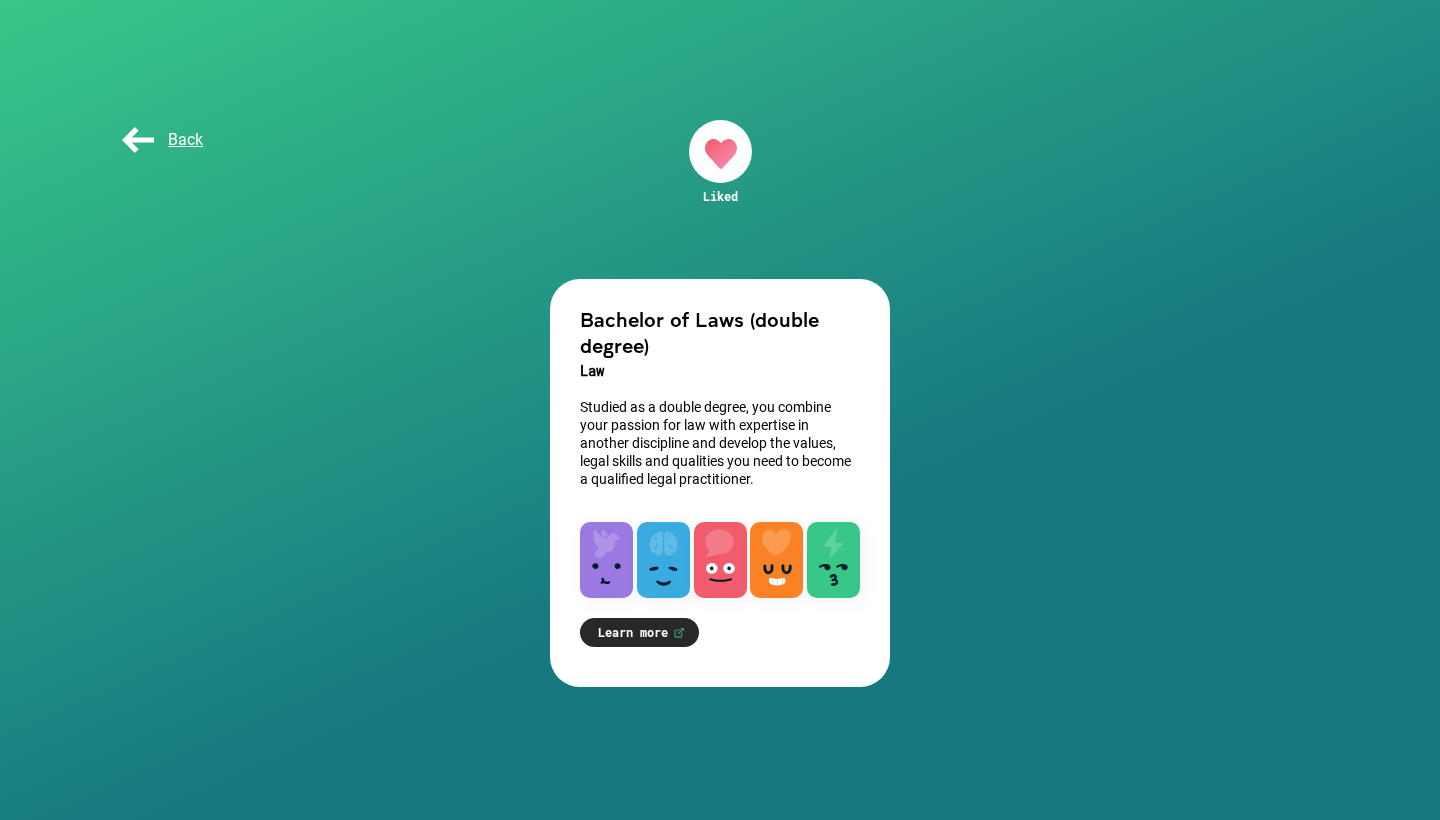 click on "Back" at bounding box center [160, 139] 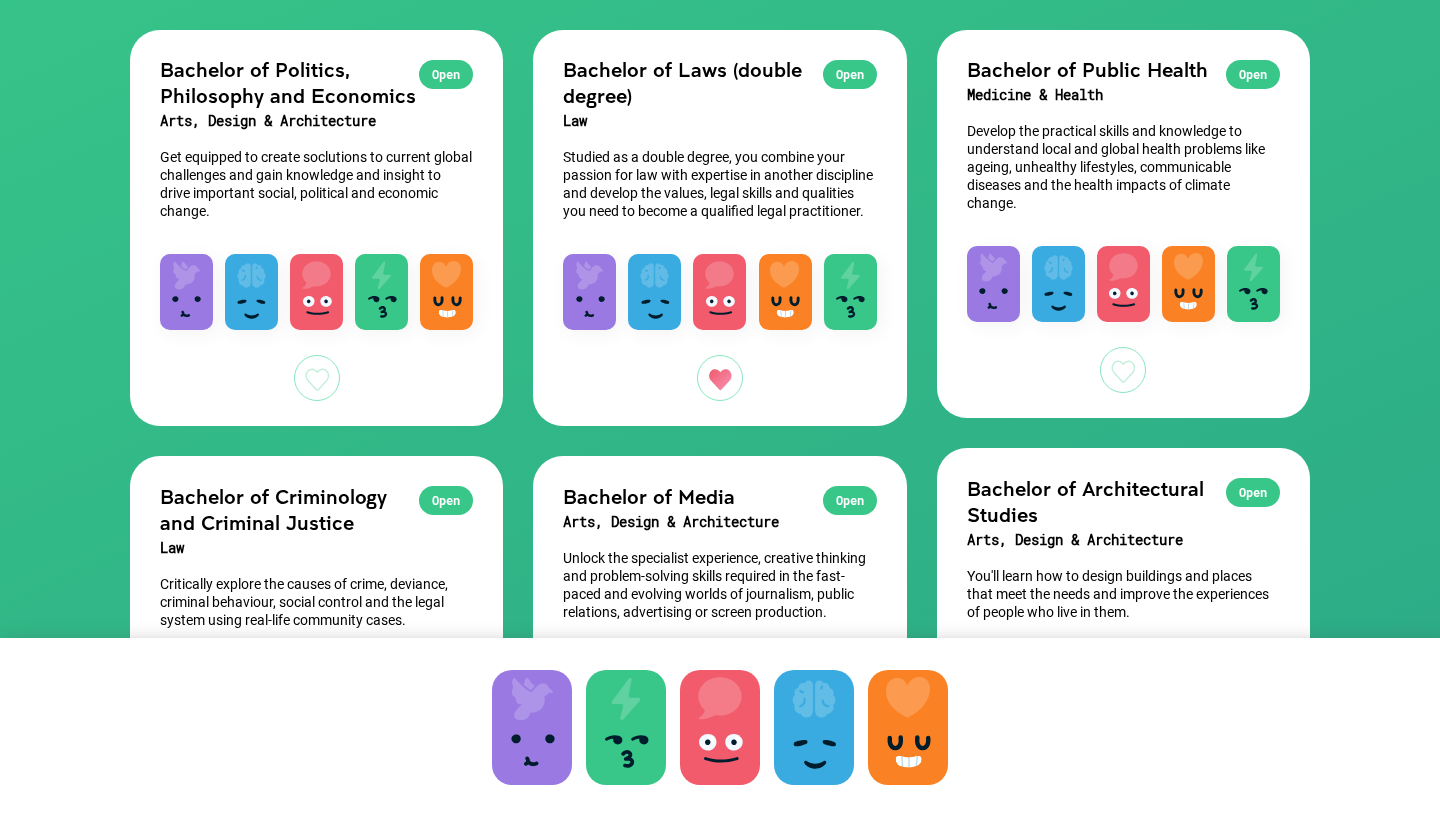 scroll, scrollTop: 255, scrollLeft: 0, axis: vertical 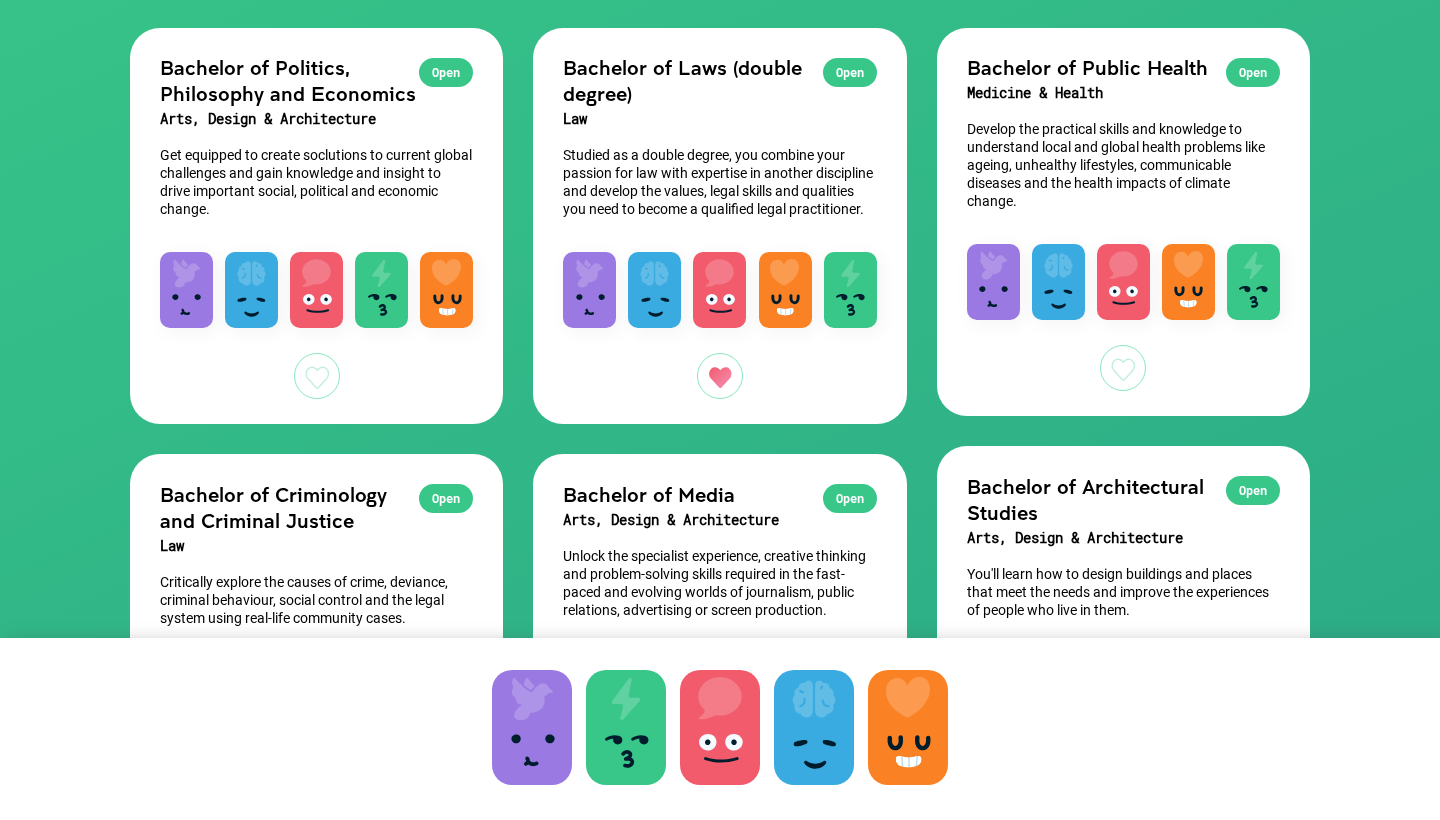 click on "Get equipped to create soclutions to current global challenges and gain knowledge and insight to drive important social, political and economic change." at bounding box center (316, 182) 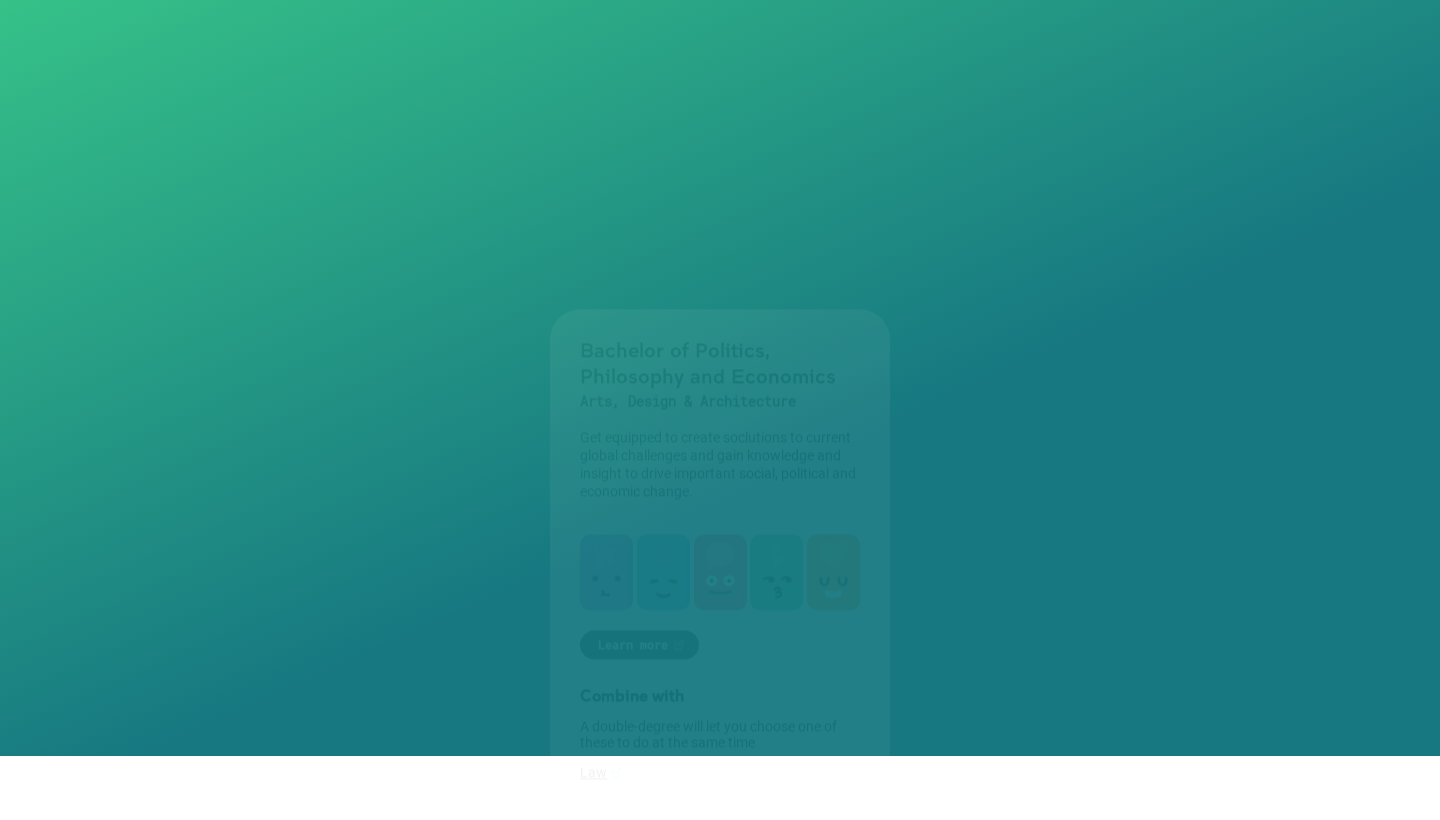 scroll, scrollTop: 0, scrollLeft: 0, axis: both 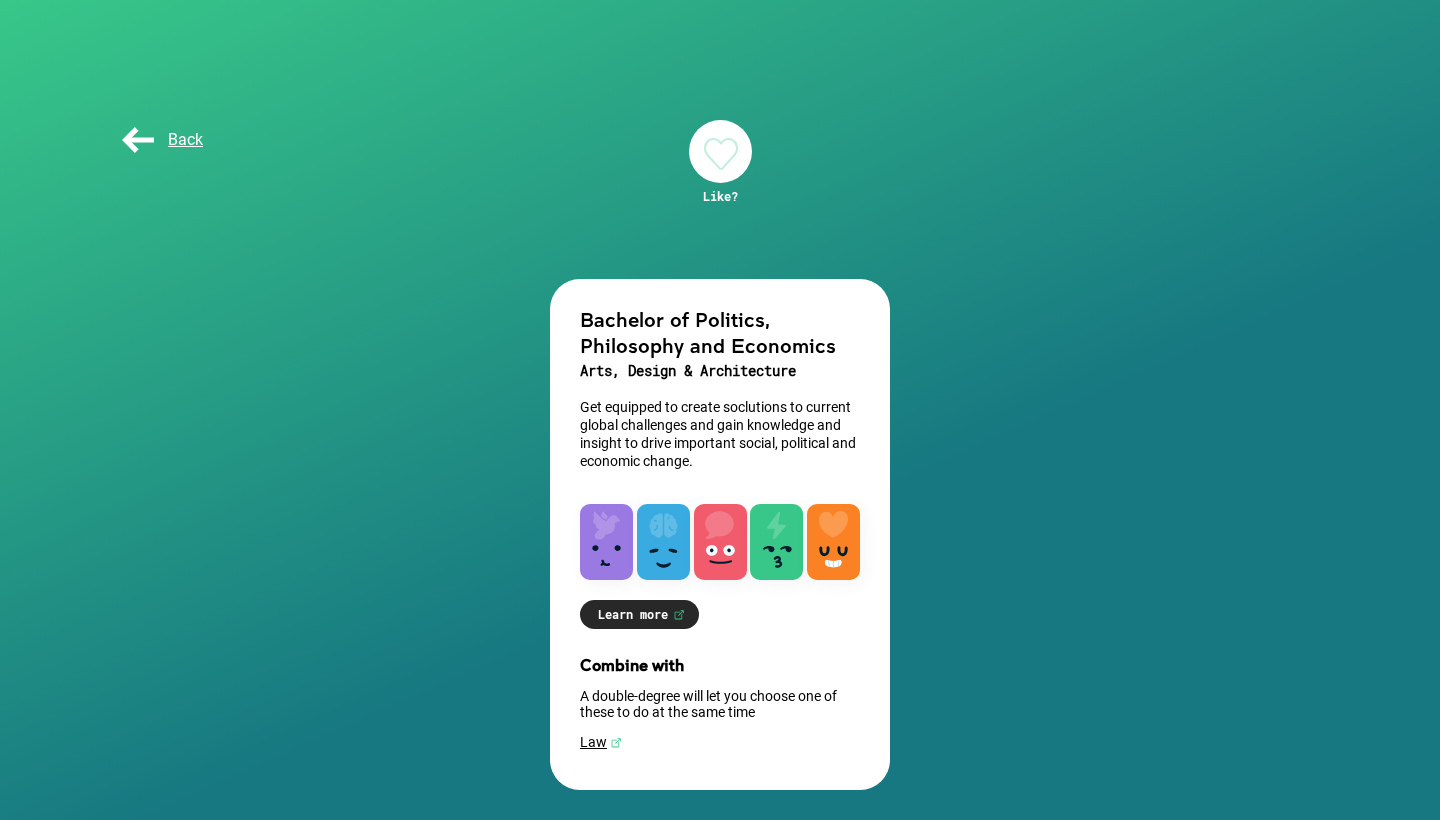 click on "Back" at bounding box center [160, 139] 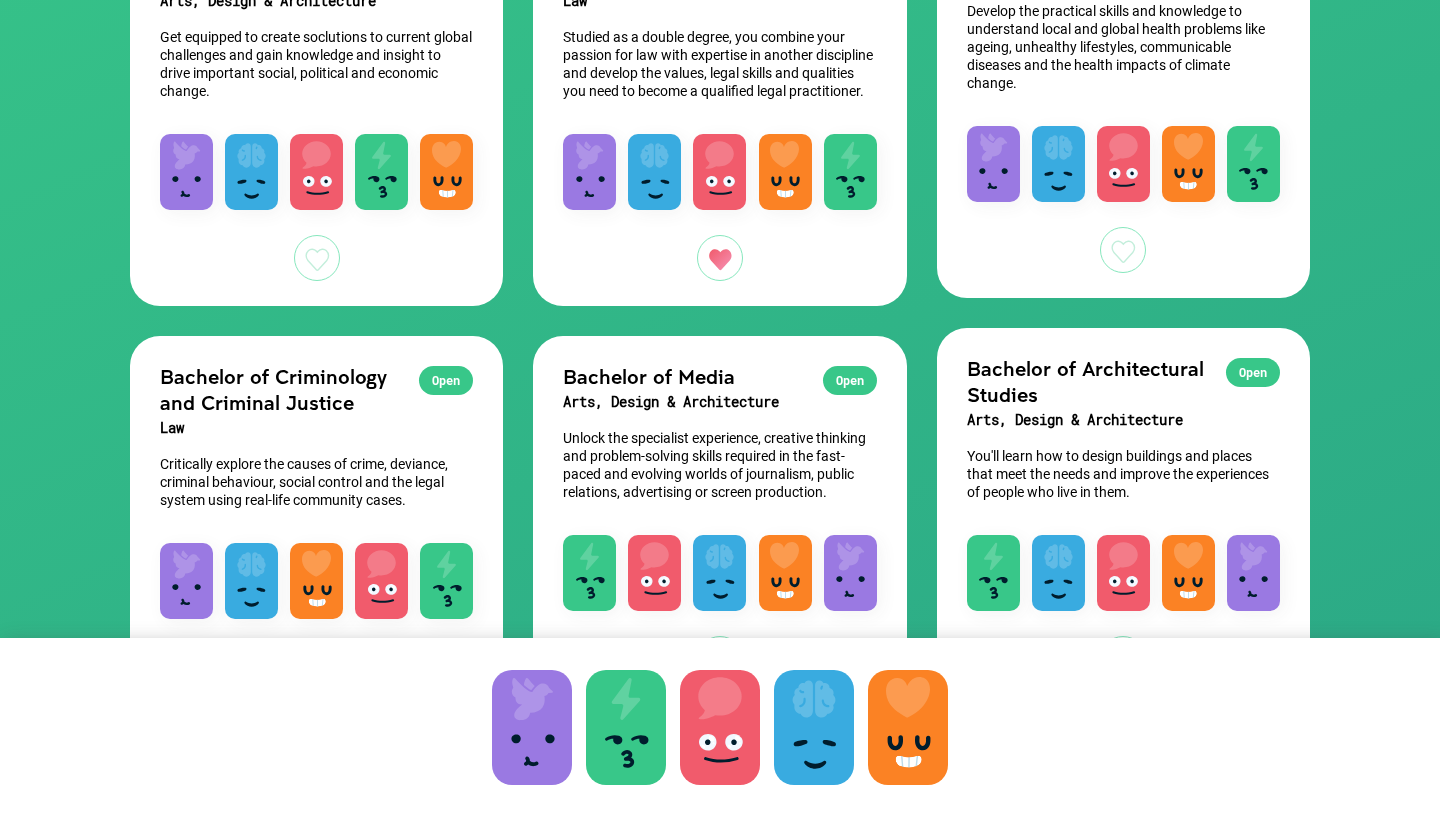 scroll, scrollTop: 378, scrollLeft: 0, axis: vertical 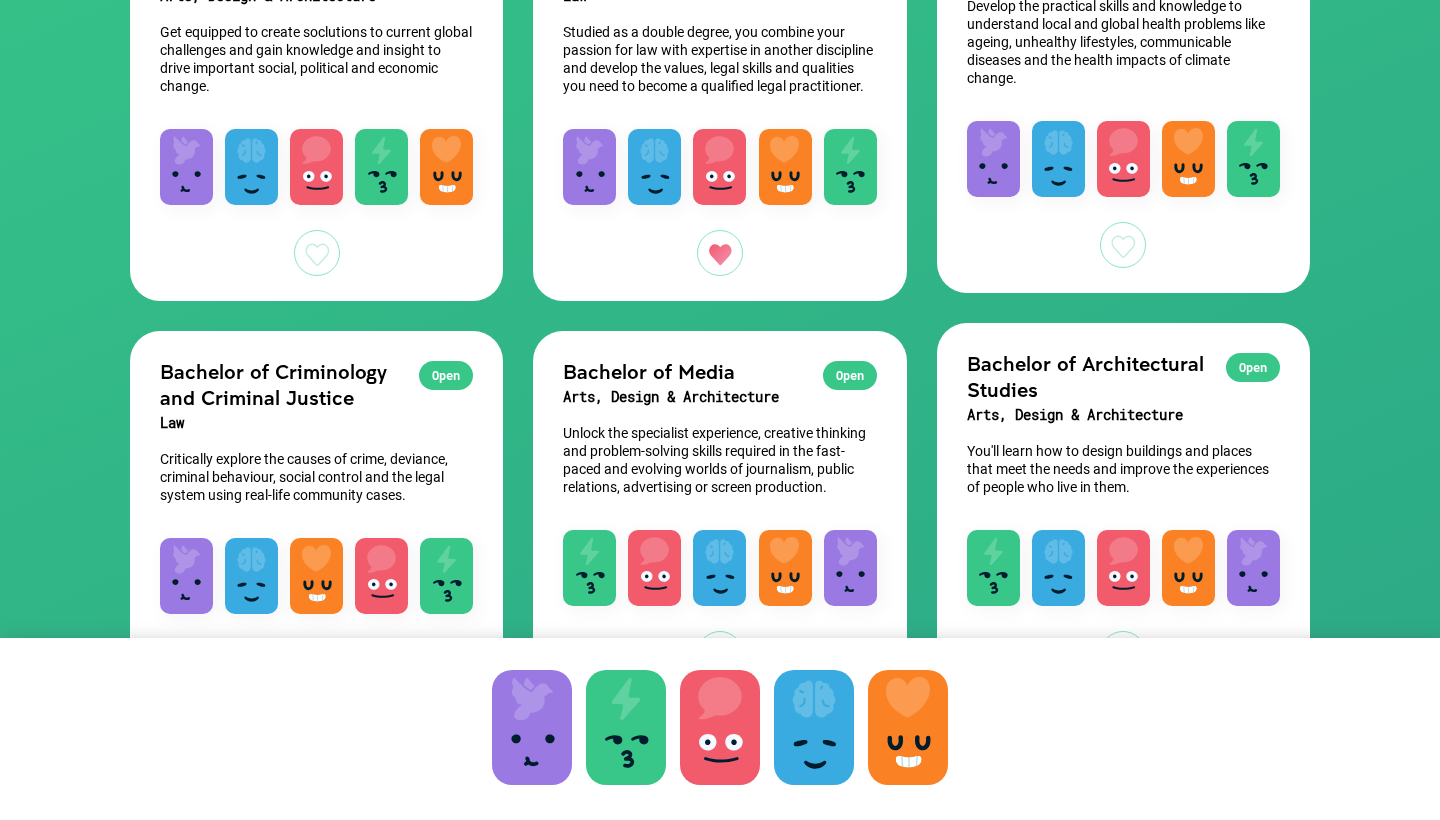 click on "Open Bachelor of Media Arts, Design & Architecture Unlock the specialist experience, creative thinking and problem-solving skills required in the fast-paced and evolving worlds of journalism, public relations, advertising or screen production." at bounding box center (719, 420) 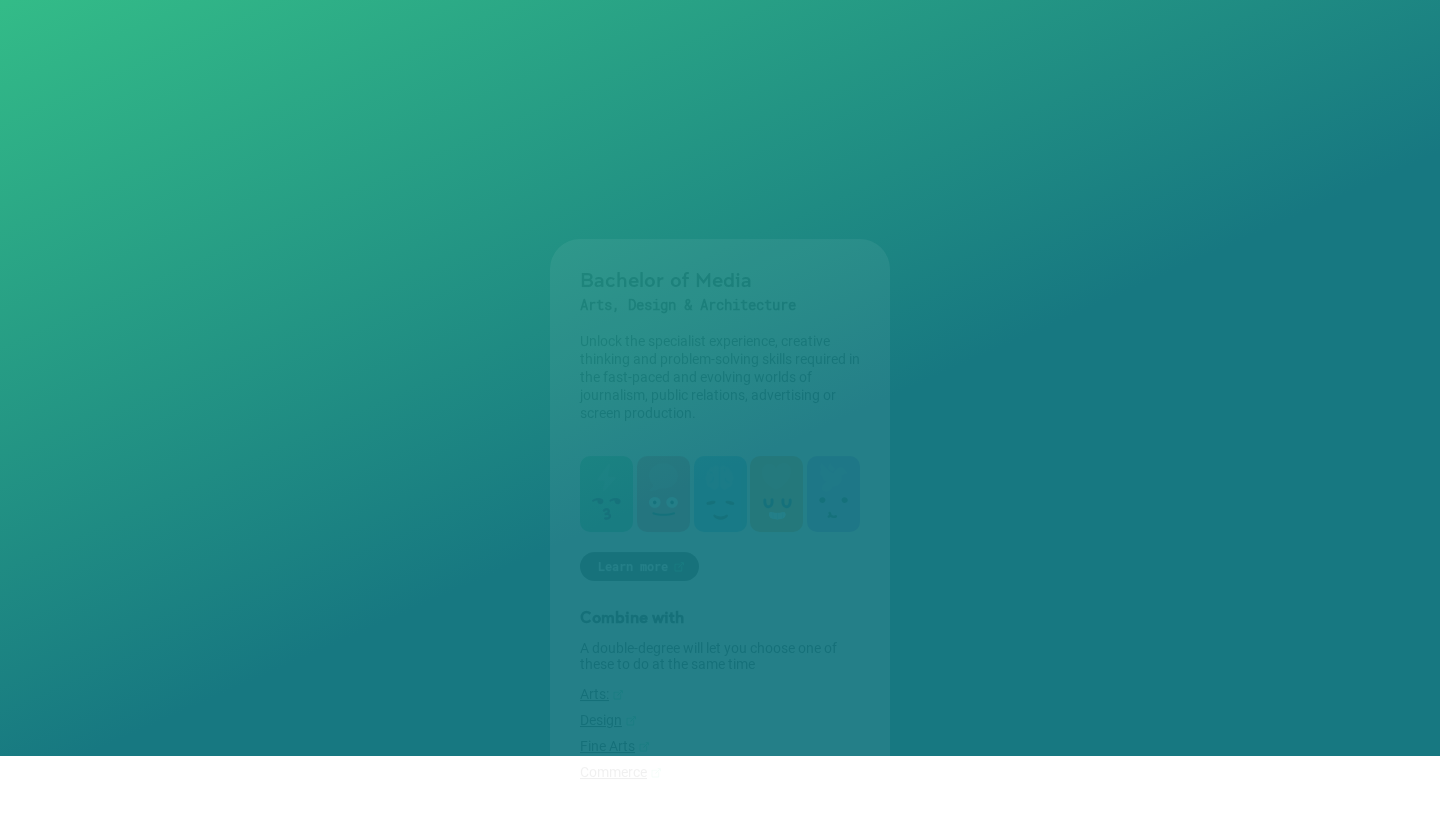 scroll, scrollTop: 0, scrollLeft: 0, axis: both 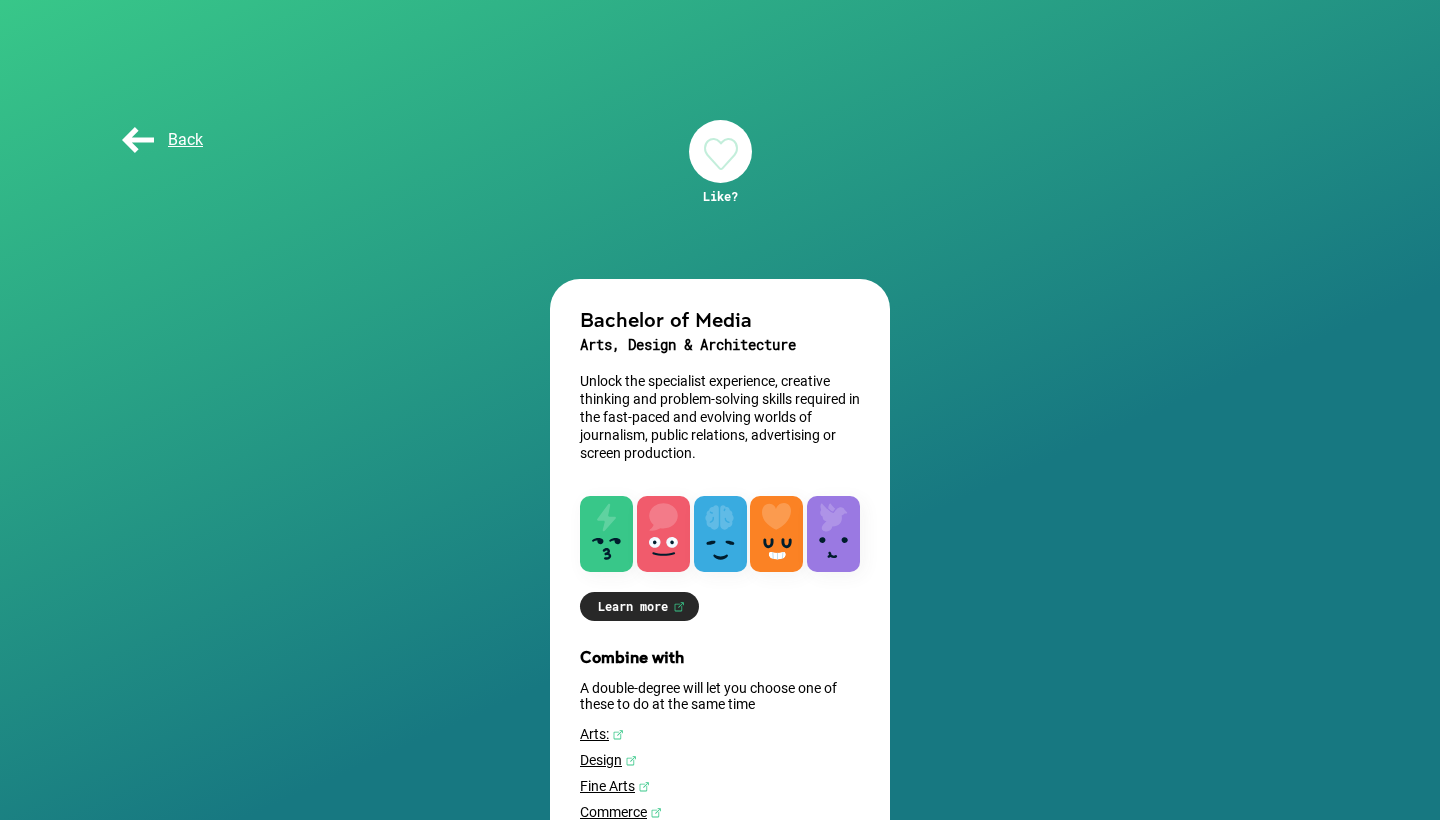 click on "Back" at bounding box center (720, 140) 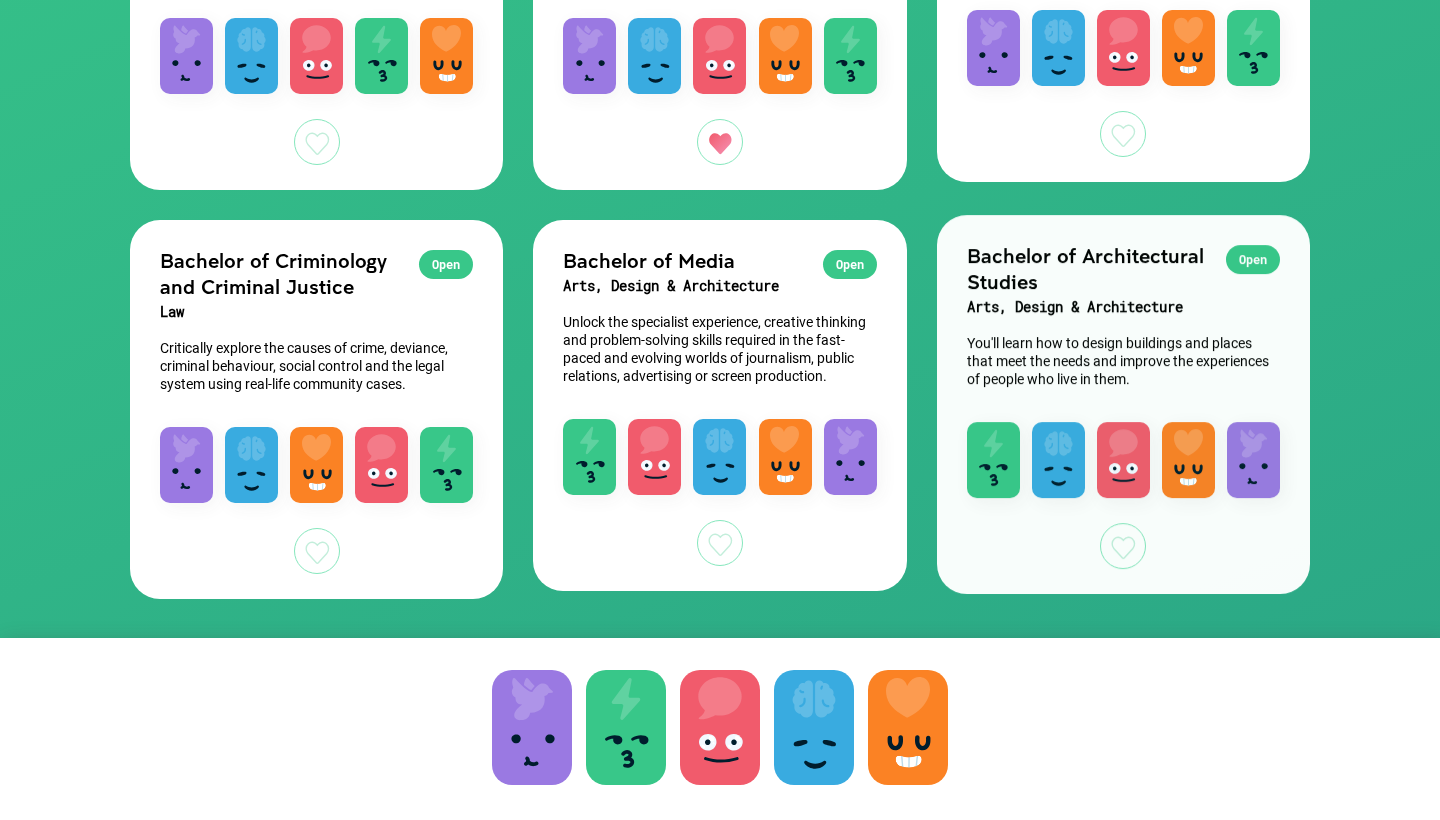 scroll, scrollTop: 620, scrollLeft: 0, axis: vertical 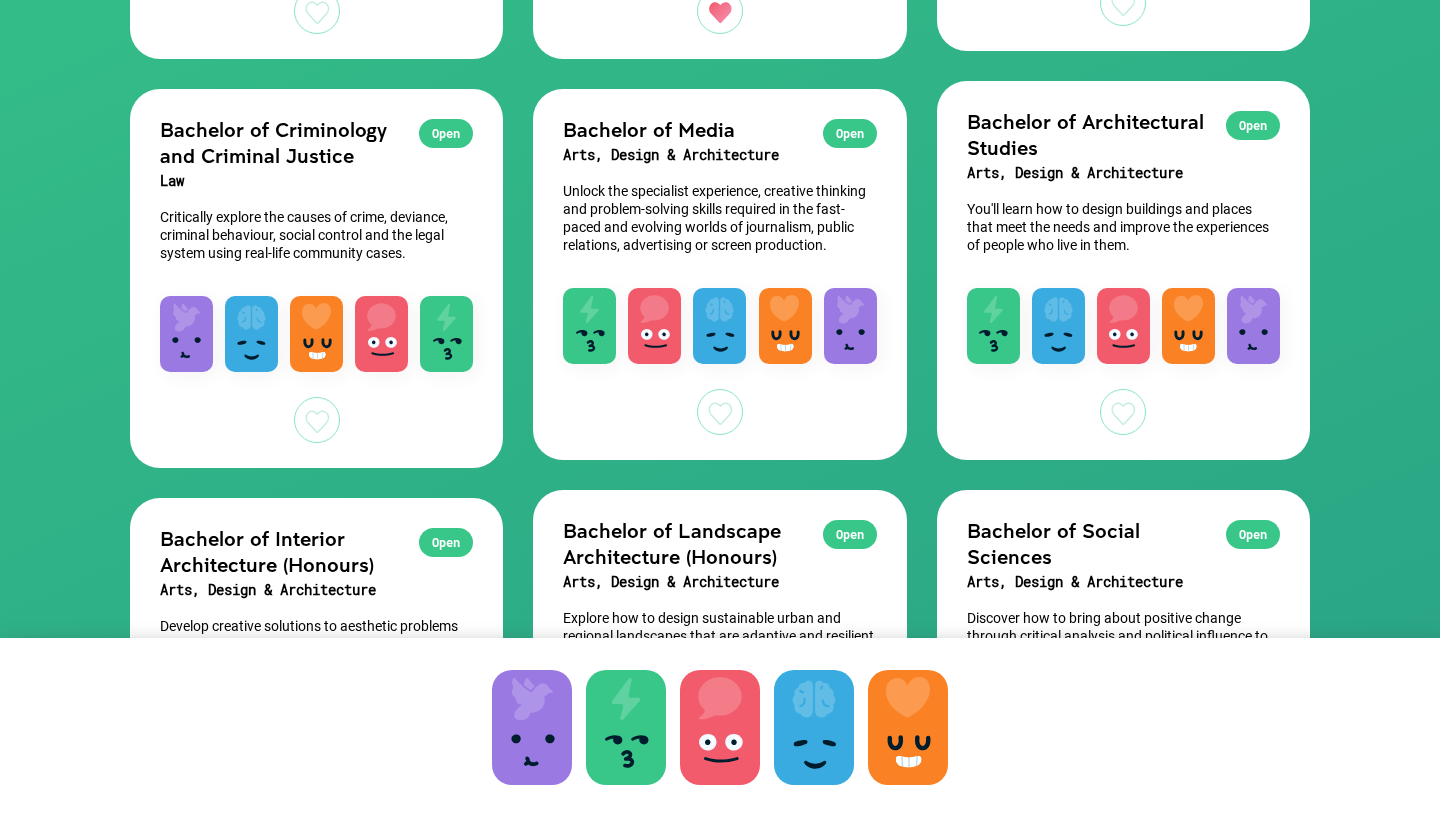 click on "Open Bachelor of Architectural Studies Arts, Design & Architecture You'll learn how to design buildings and places that meet the needs and improve the experiences of people who live in them." at bounding box center [1123, 174] 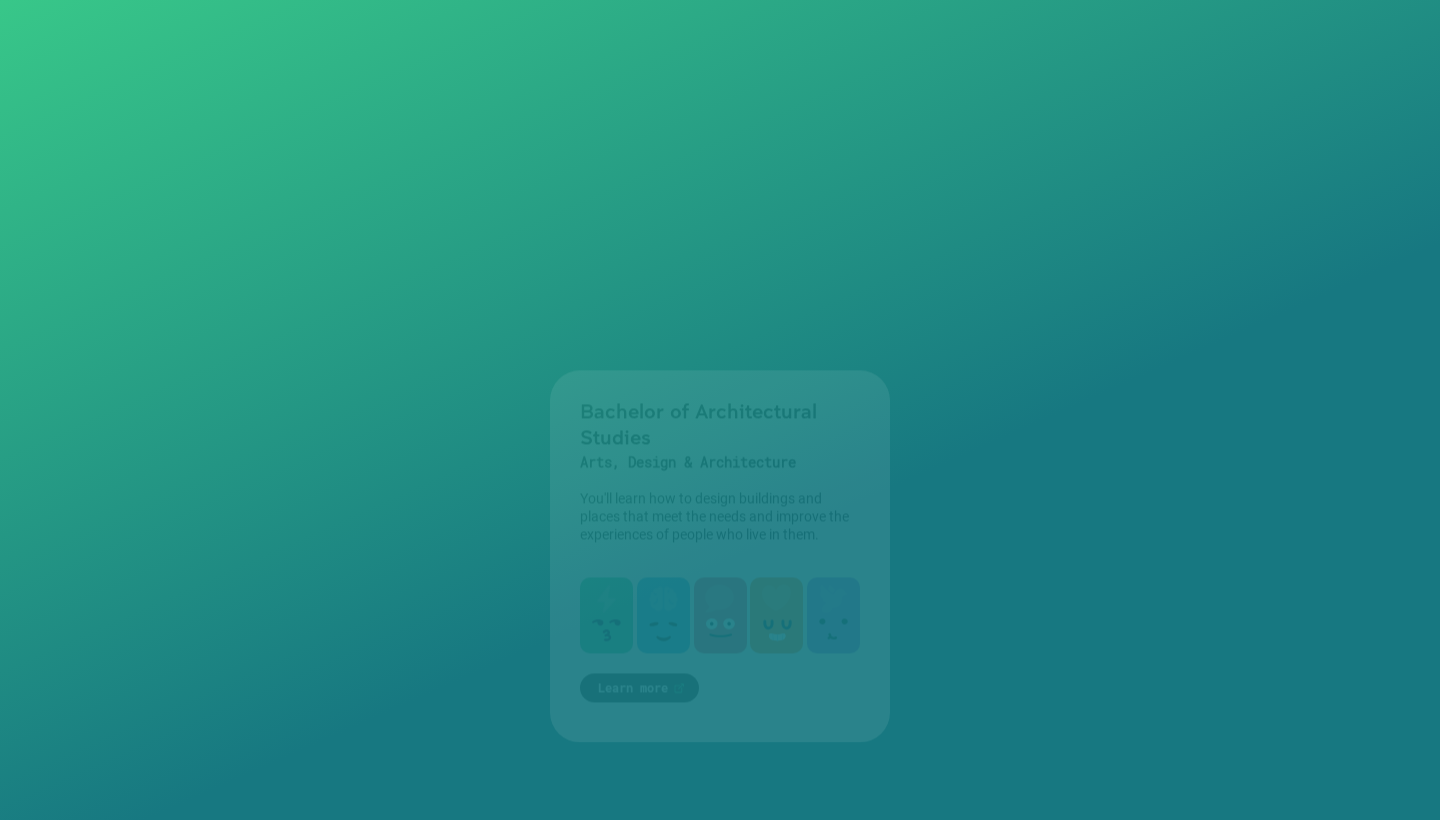 scroll, scrollTop: 0, scrollLeft: 0, axis: both 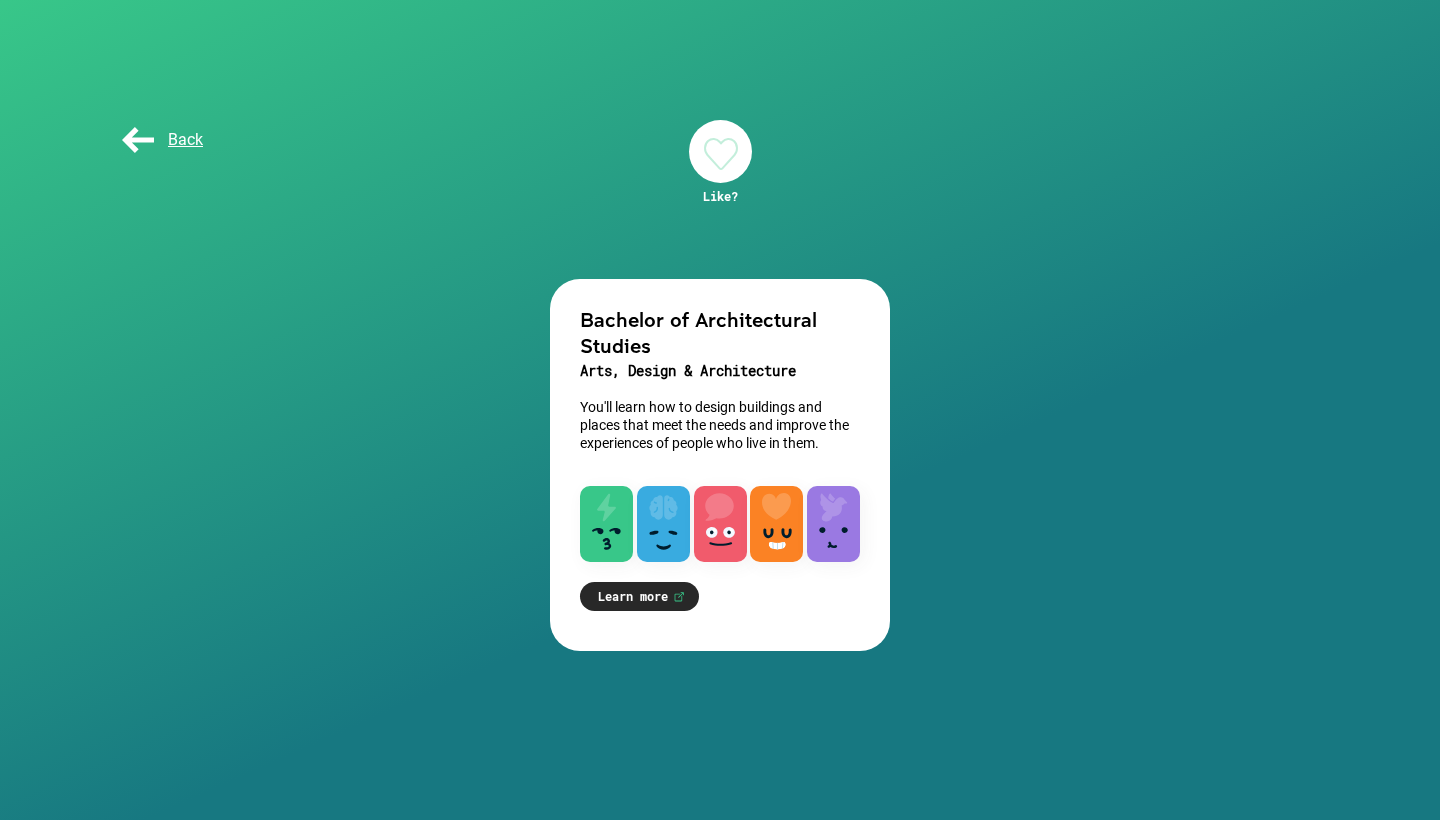 click at bounding box center [720, 151] 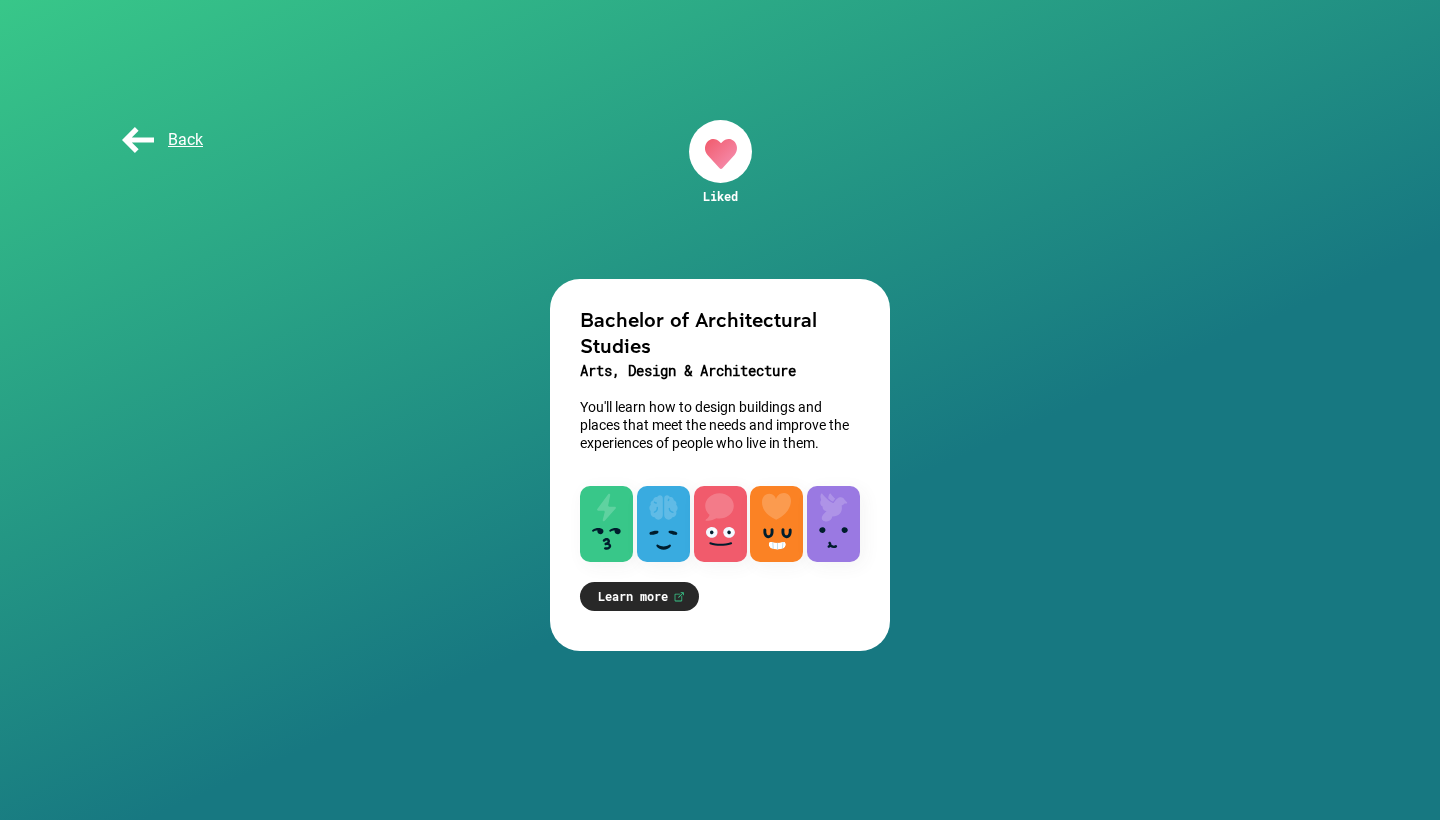 click on "Back" at bounding box center [168, 140] 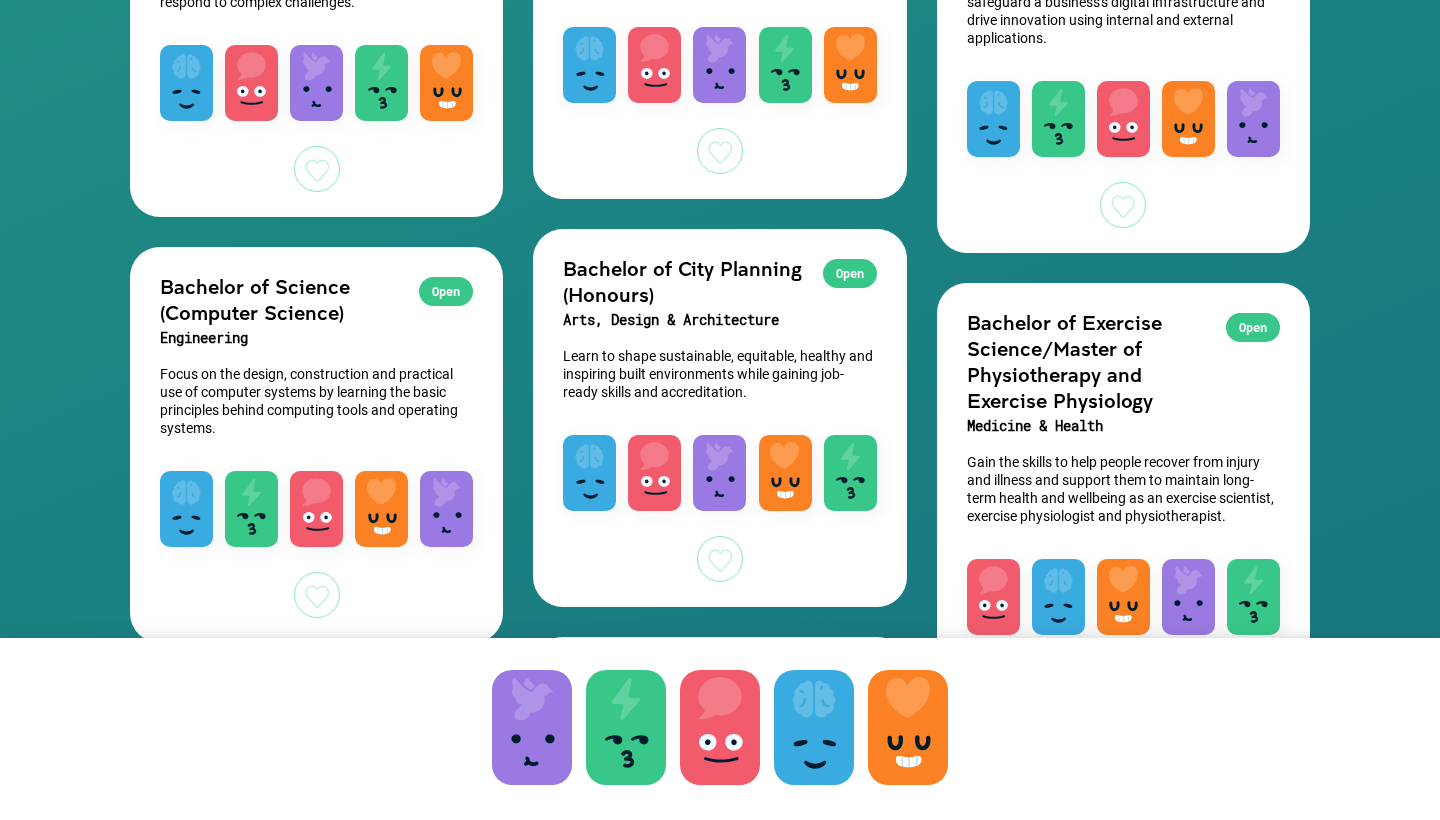 scroll, scrollTop: 3389, scrollLeft: 0, axis: vertical 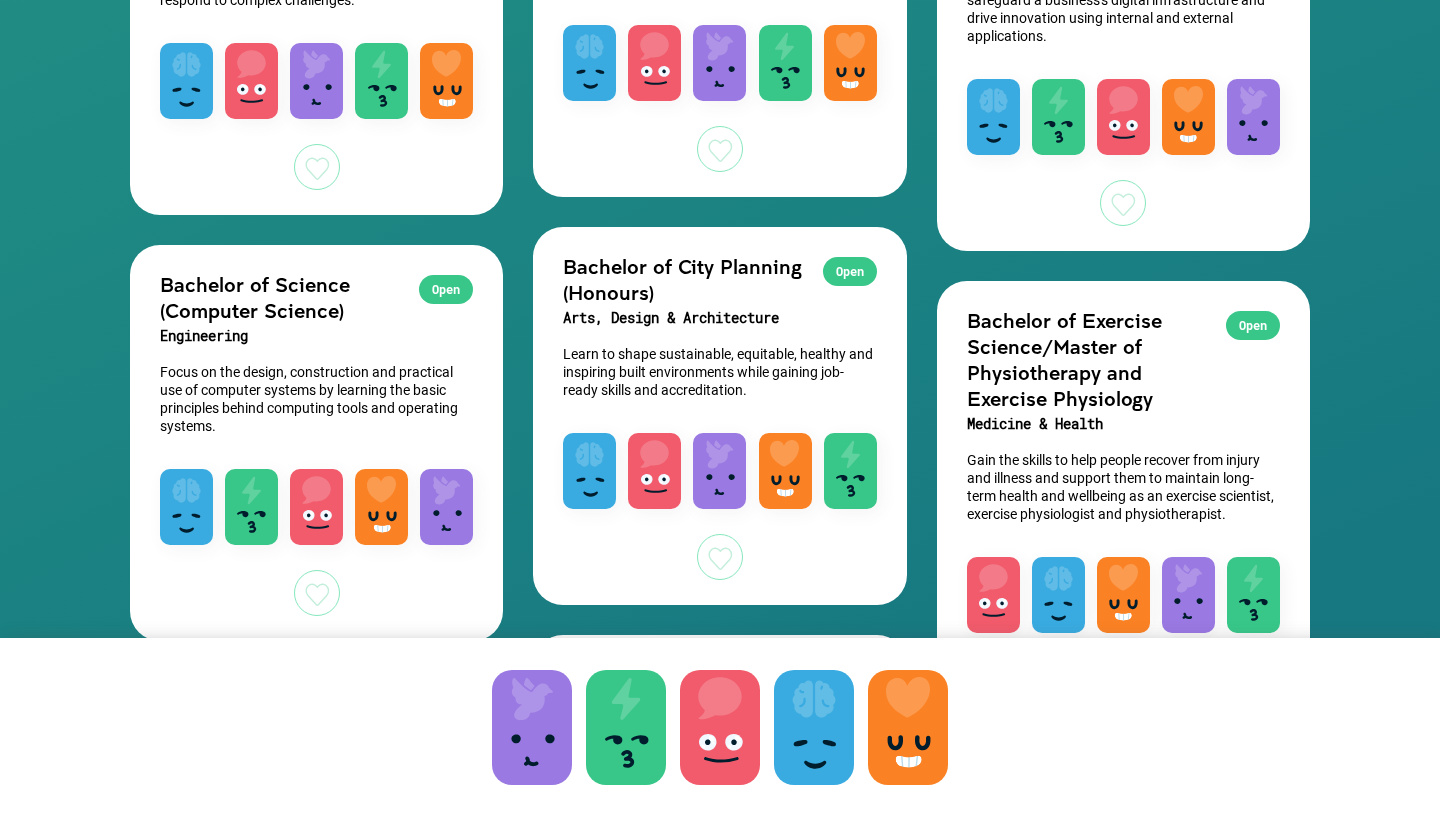 click on "Arts, Design & Architecture" at bounding box center (719, 318) 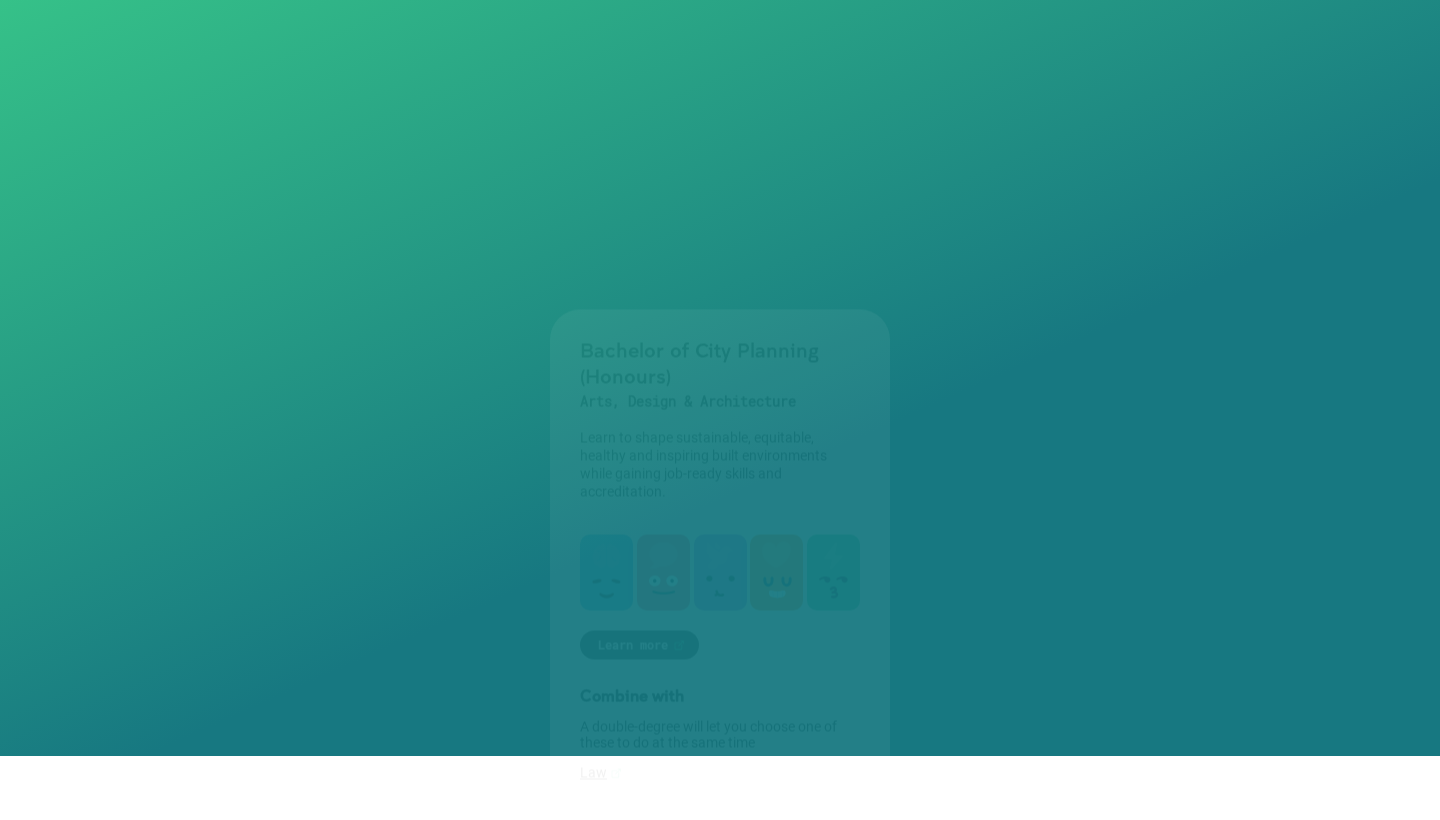 scroll, scrollTop: 0, scrollLeft: 0, axis: both 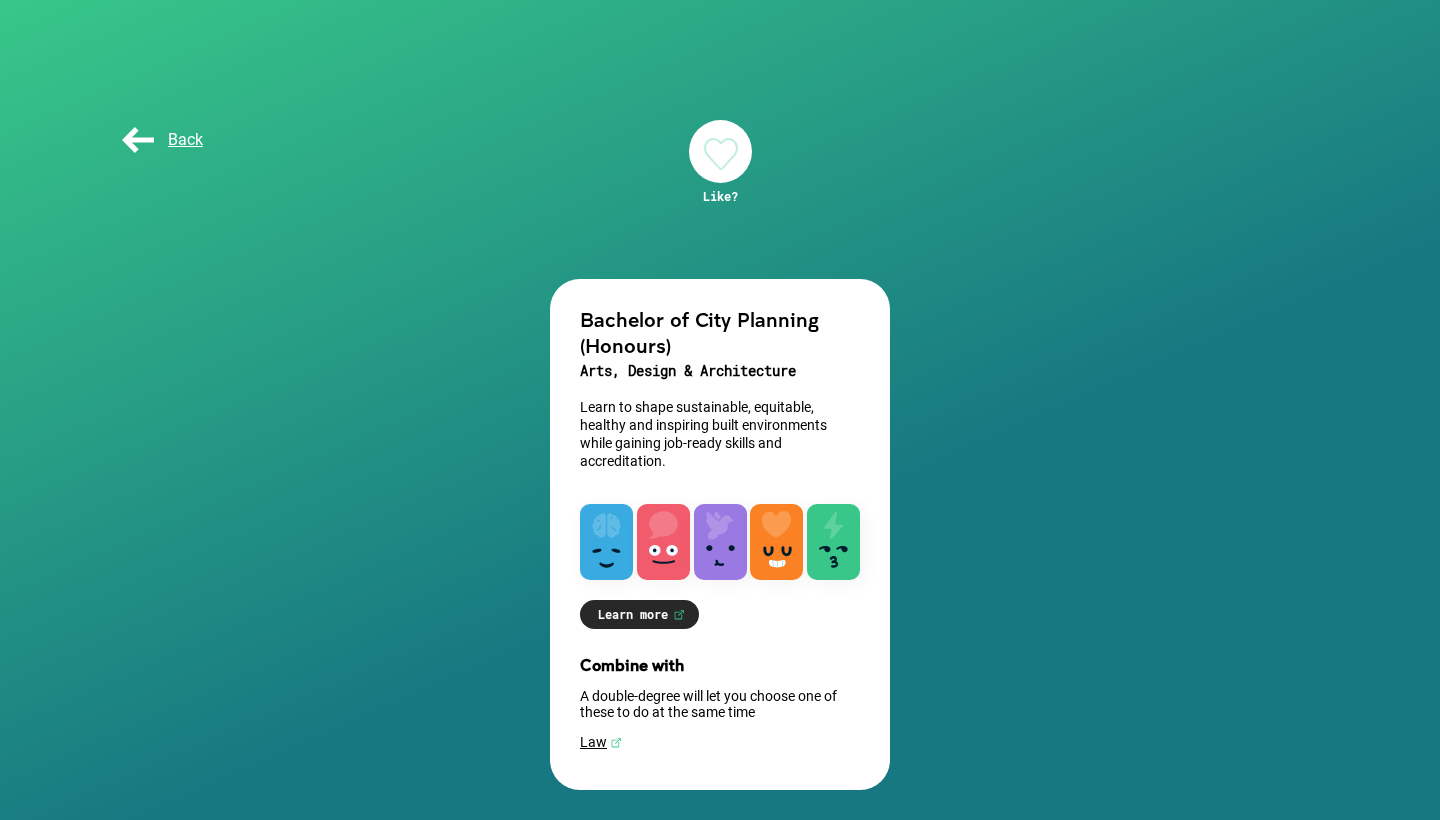 click at bounding box center [720, 151] 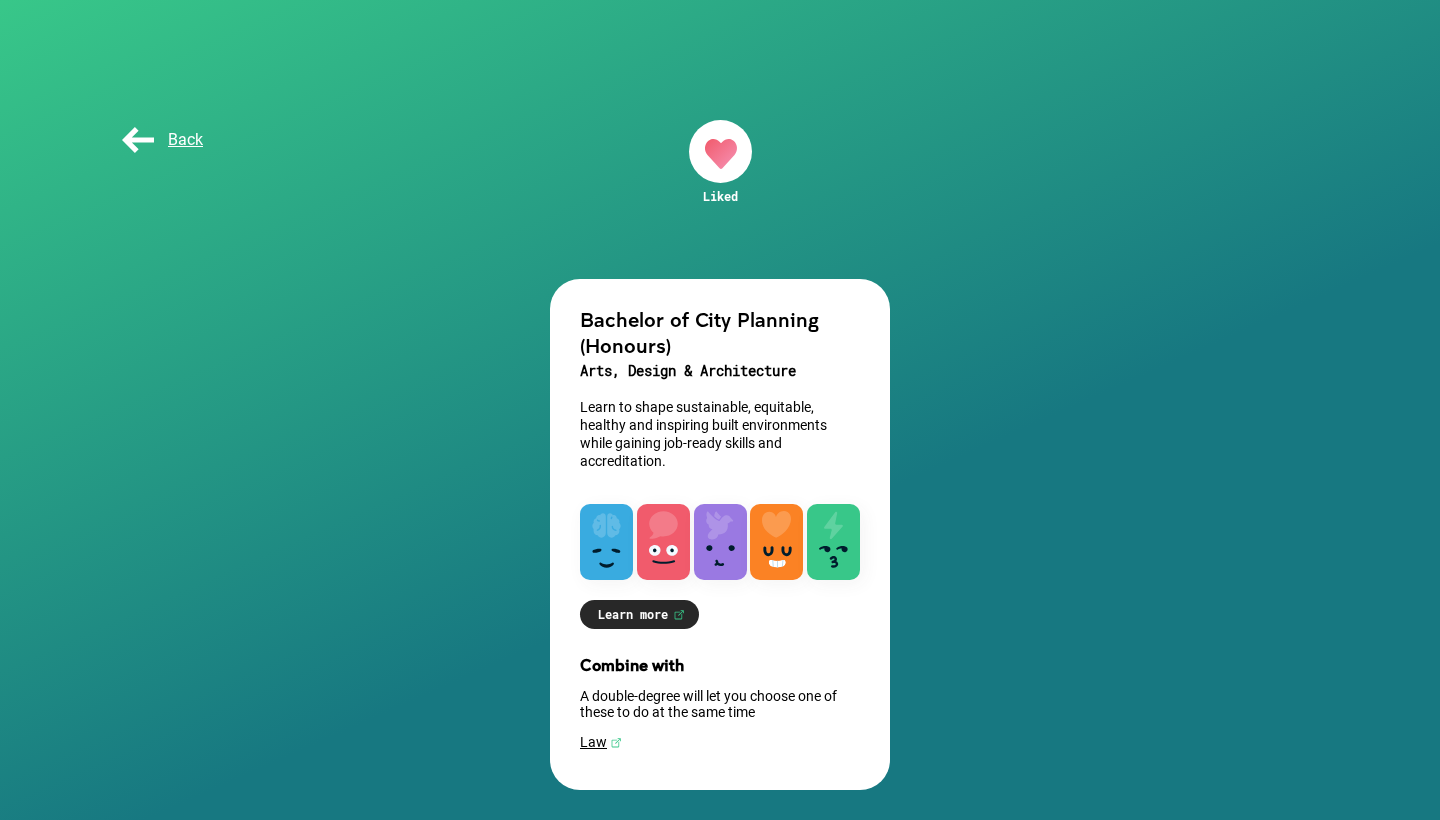 click on "Back" at bounding box center (160, 139) 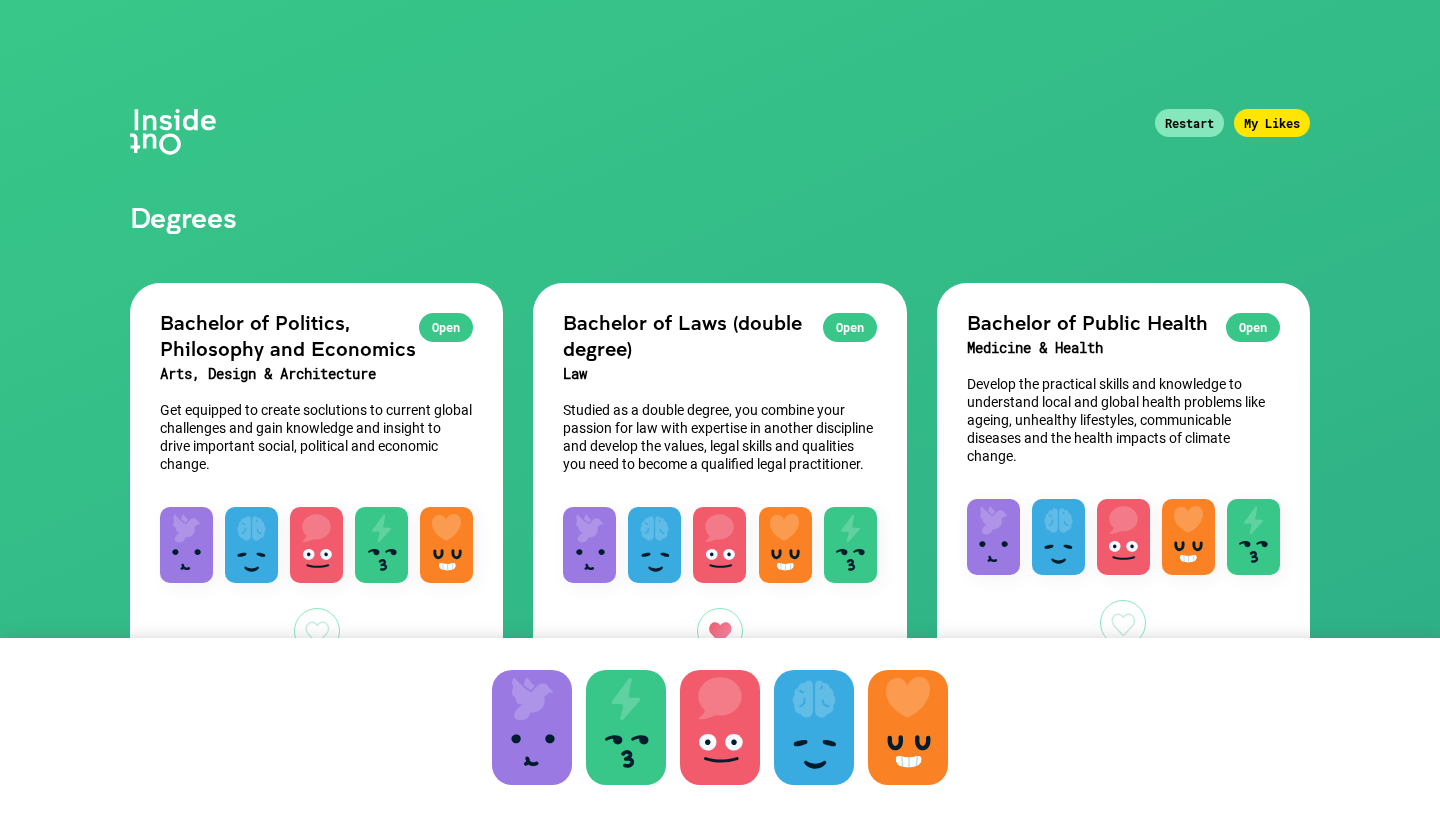 scroll, scrollTop: 0, scrollLeft: 0, axis: both 